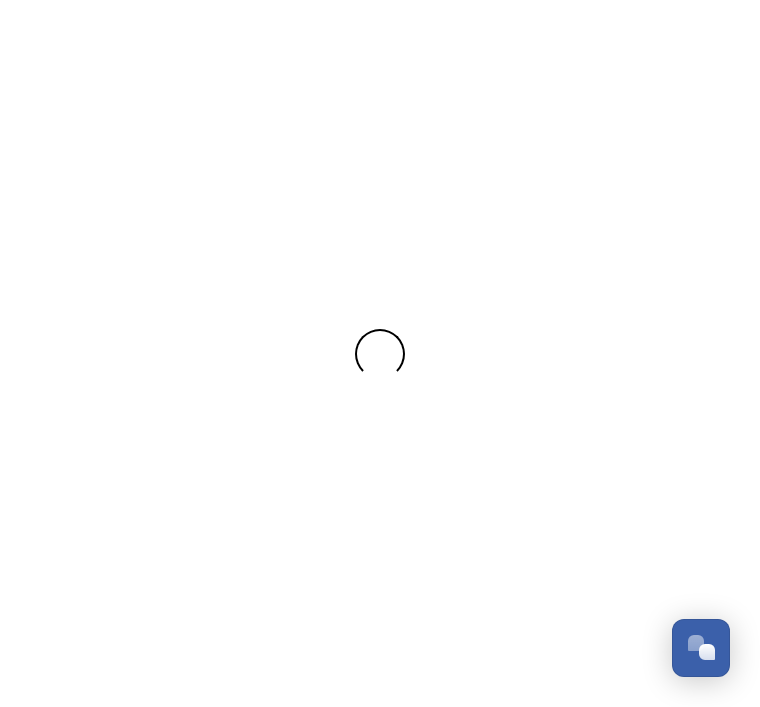 scroll, scrollTop: 0, scrollLeft: 0, axis: both 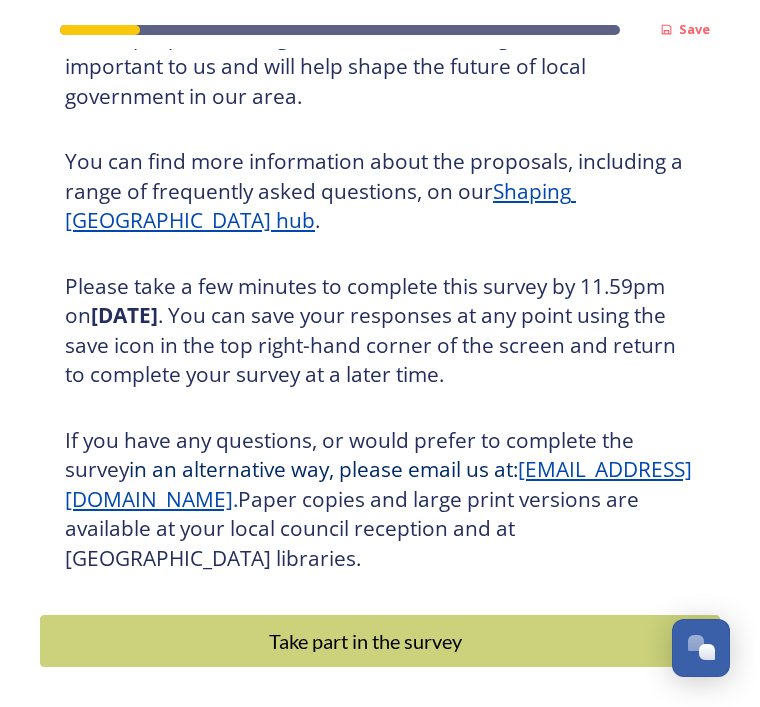 click on "Take part in the survey" at bounding box center [365, 641] 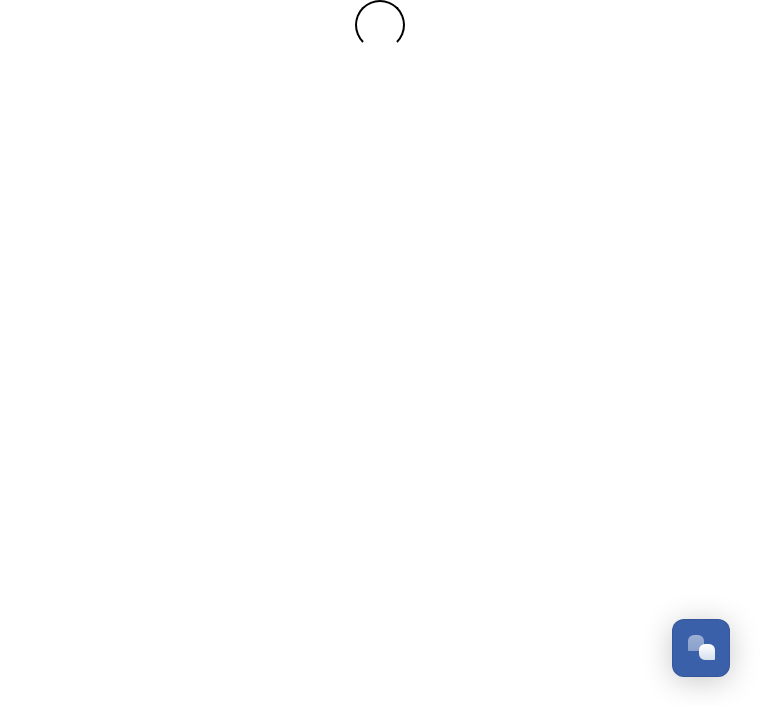 scroll, scrollTop: 0, scrollLeft: 0, axis: both 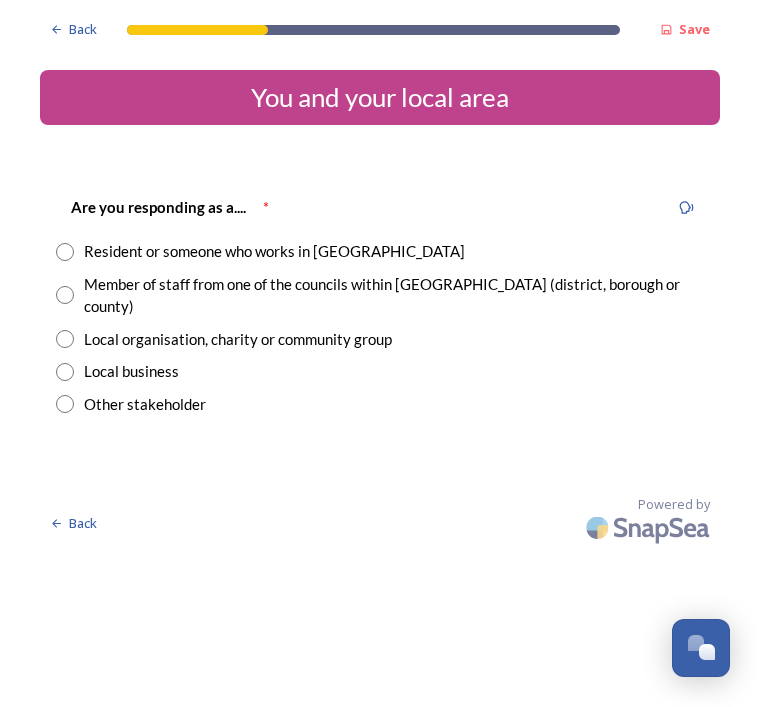 click on "Resident or someone who works in [GEOGRAPHIC_DATA]" at bounding box center (380, 251) 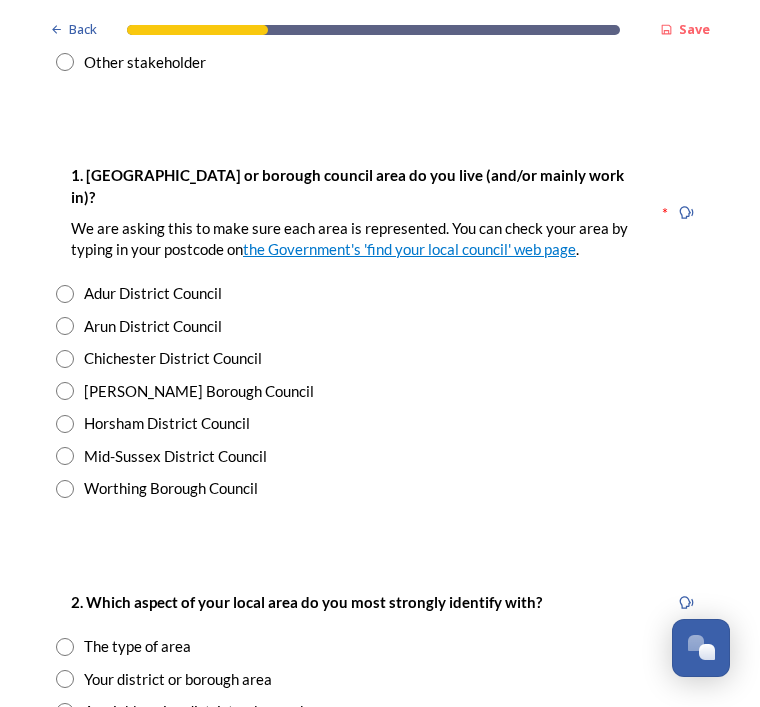 scroll, scrollTop: 342, scrollLeft: 0, axis: vertical 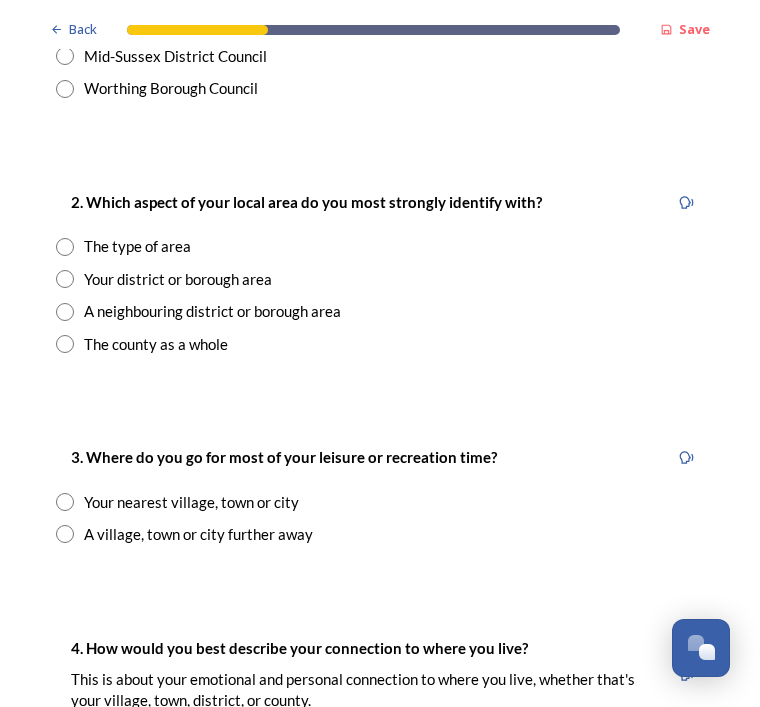click at bounding box center (65, 279) 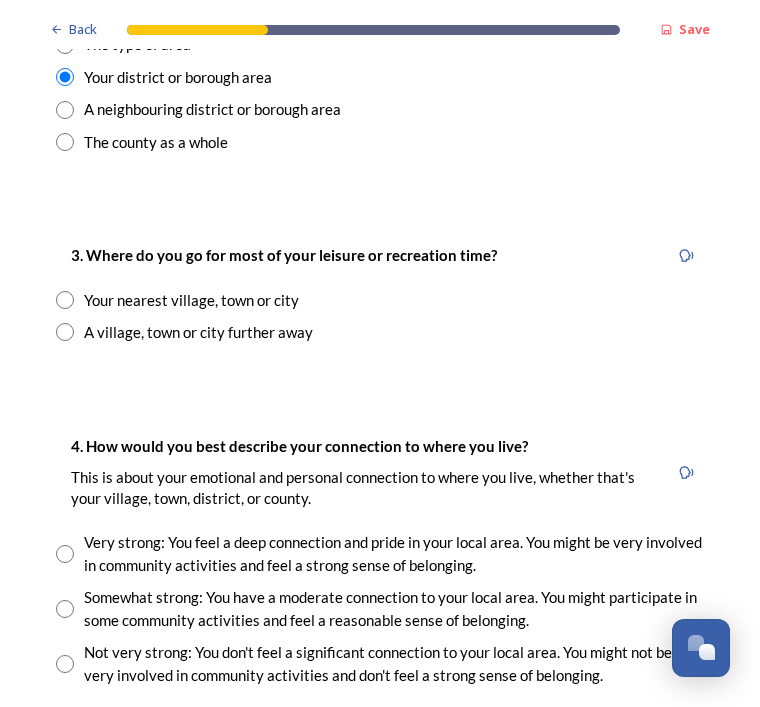 scroll, scrollTop: 944, scrollLeft: 0, axis: vertical 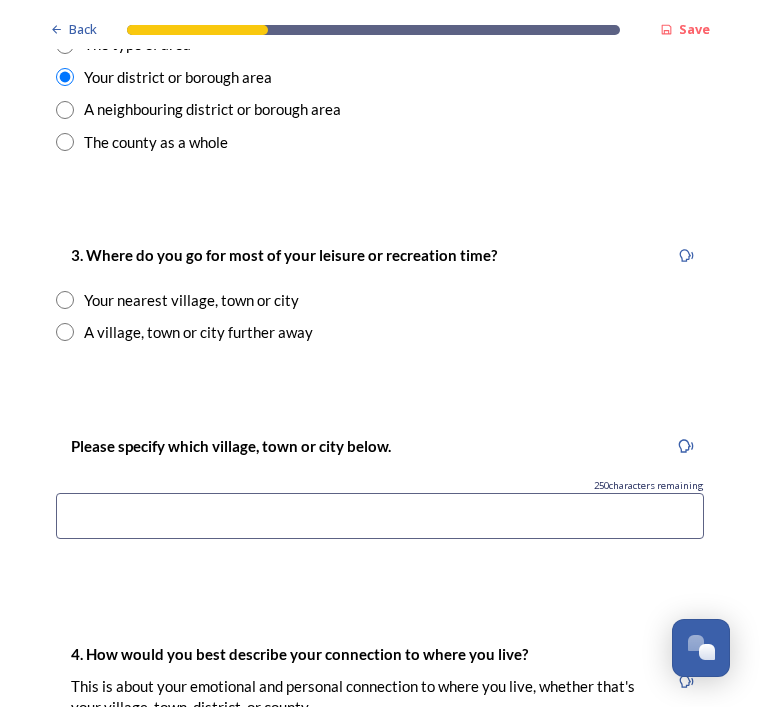 radio on "true" 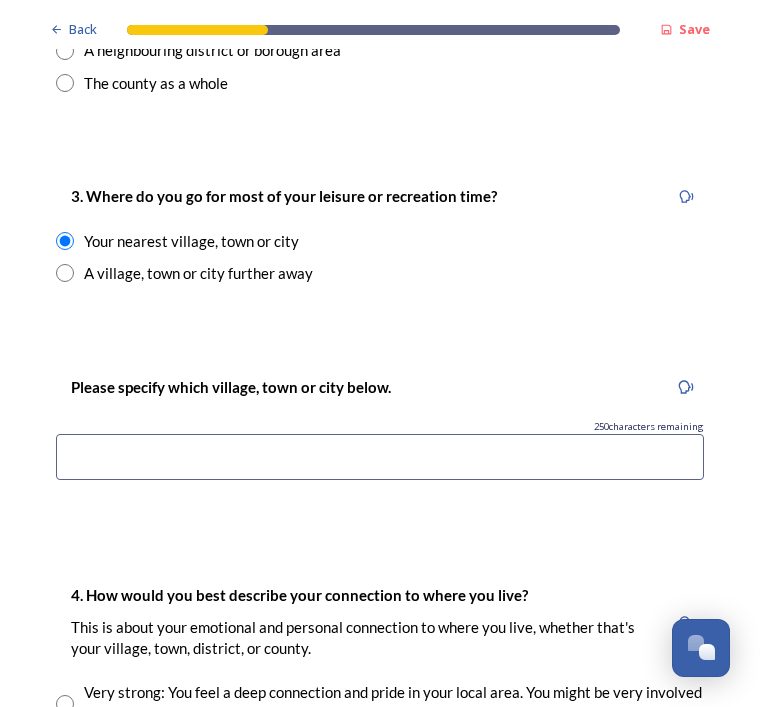 scroll, scrollTop: 1024, scrollLeft: 0, axis: vertical 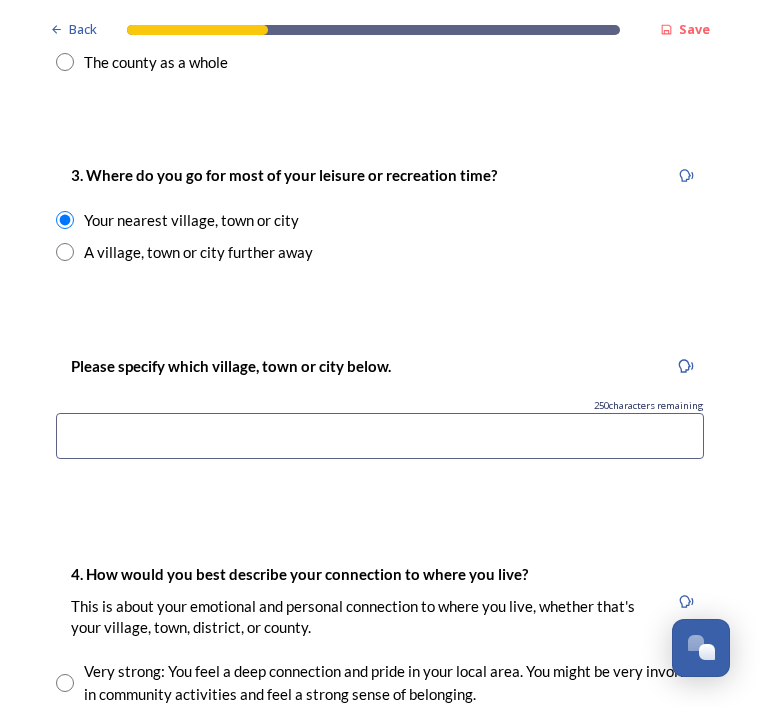 click at bounding box center [380, 436] 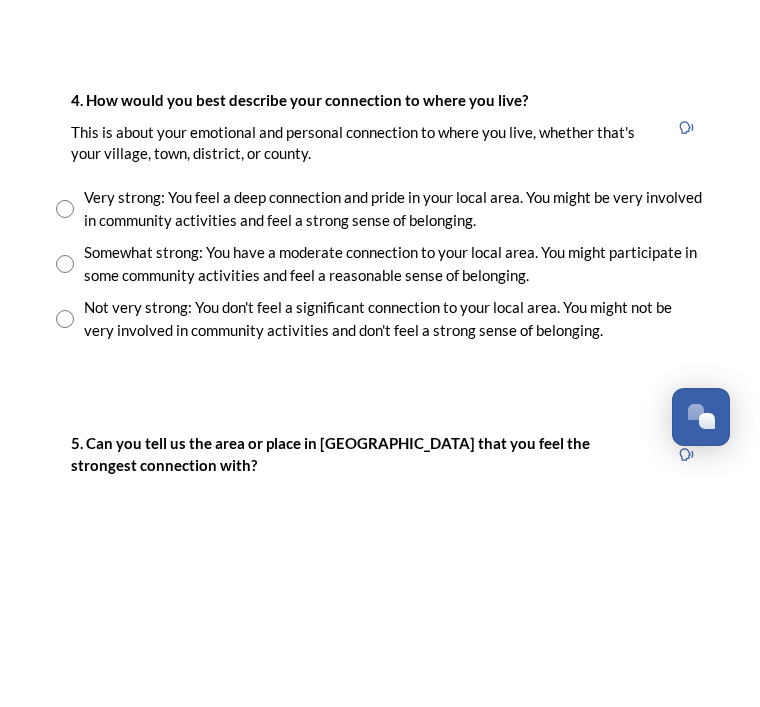 scroll, scrollTop: 1267, scrollLeft: 0, axis: vertical 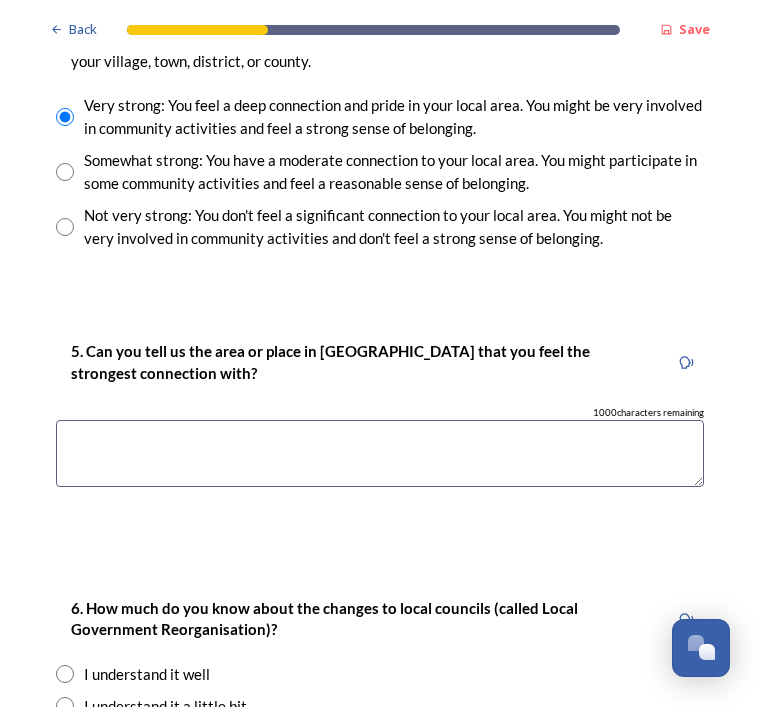 click at bounding box center (380, 453) 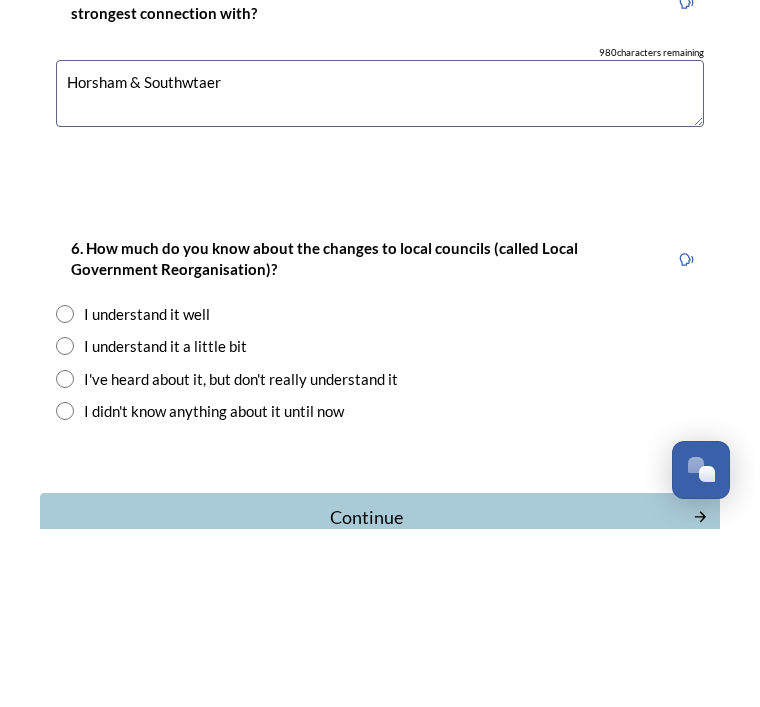 scroll, scrollTop: 1771, scrollLeft: 0, axis: vertical 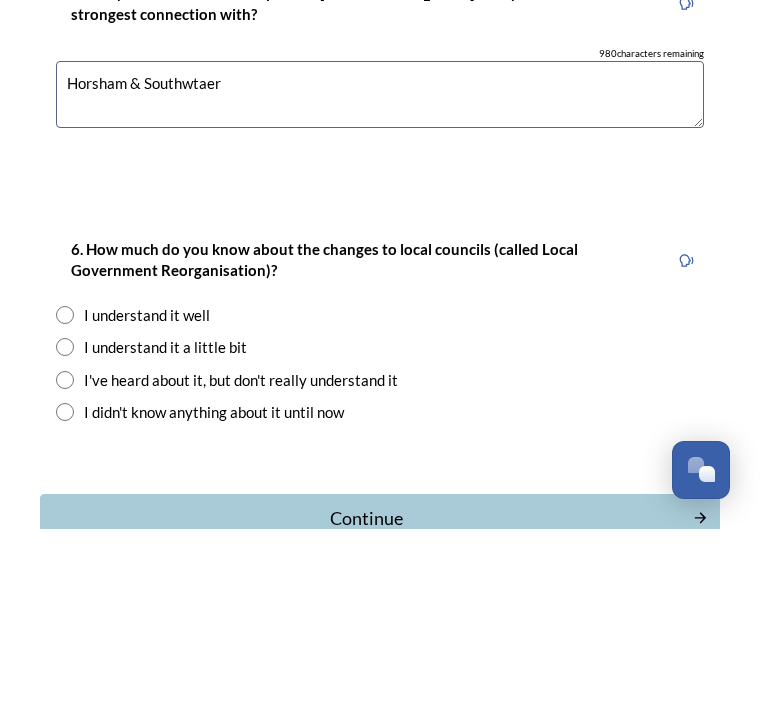 type on "Horsham & Southwtaer" 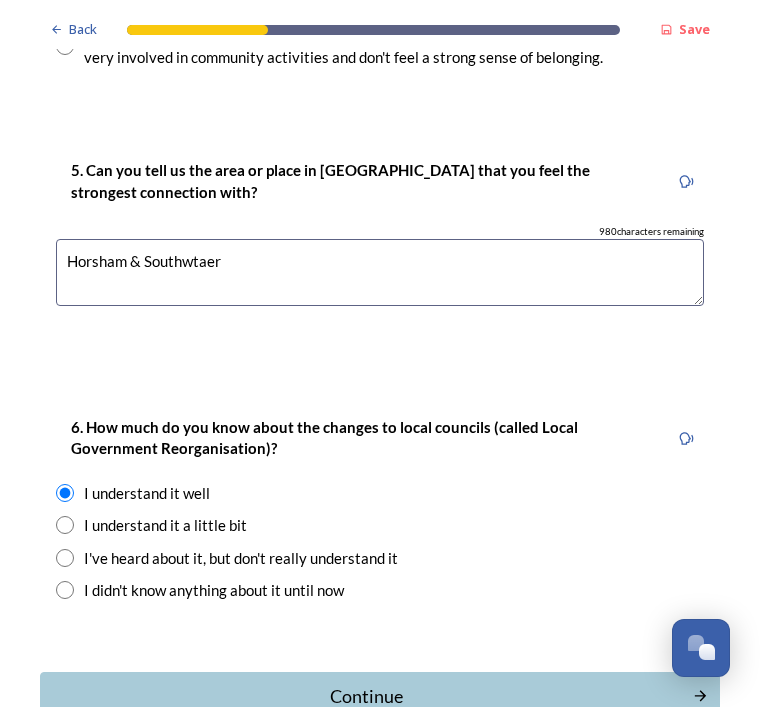click on "Continue" at bounding box center (366, 696) 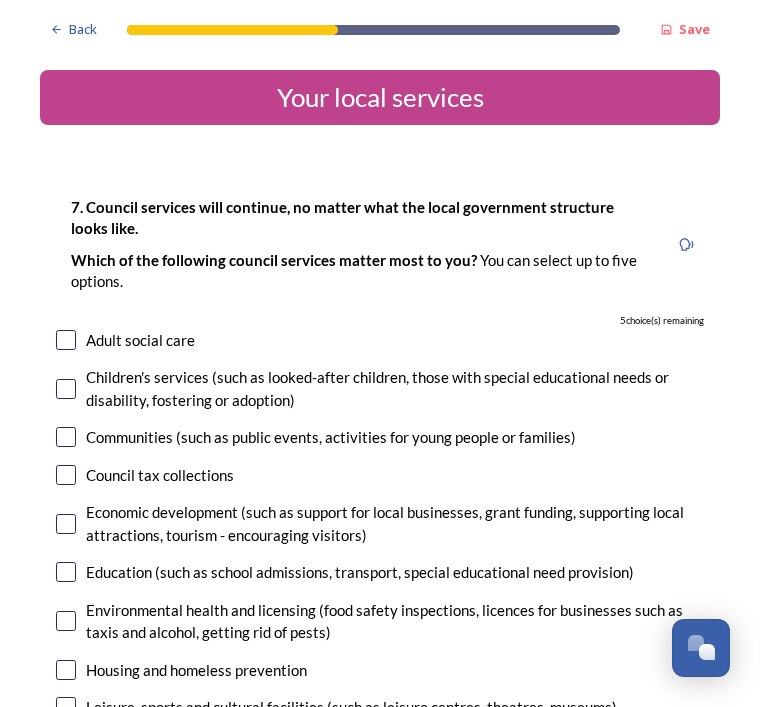 click at bounding box center [66, 340] 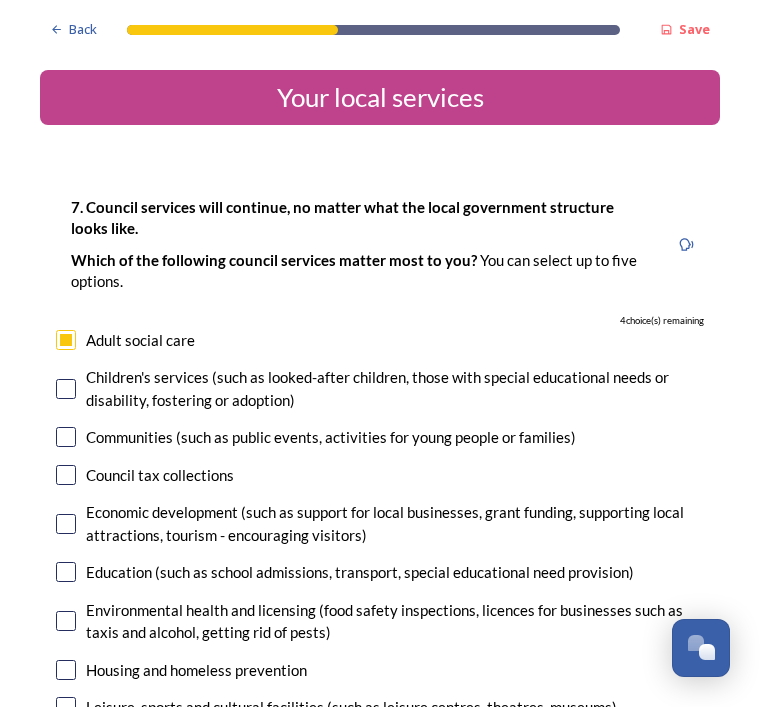 click at bounding box center [66, 389] 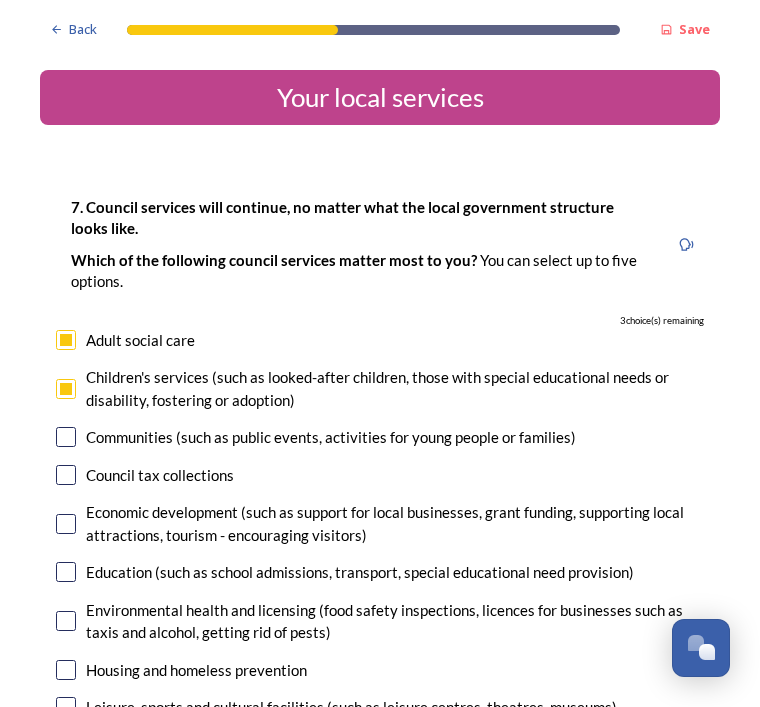click at bounding box center [66, 437] 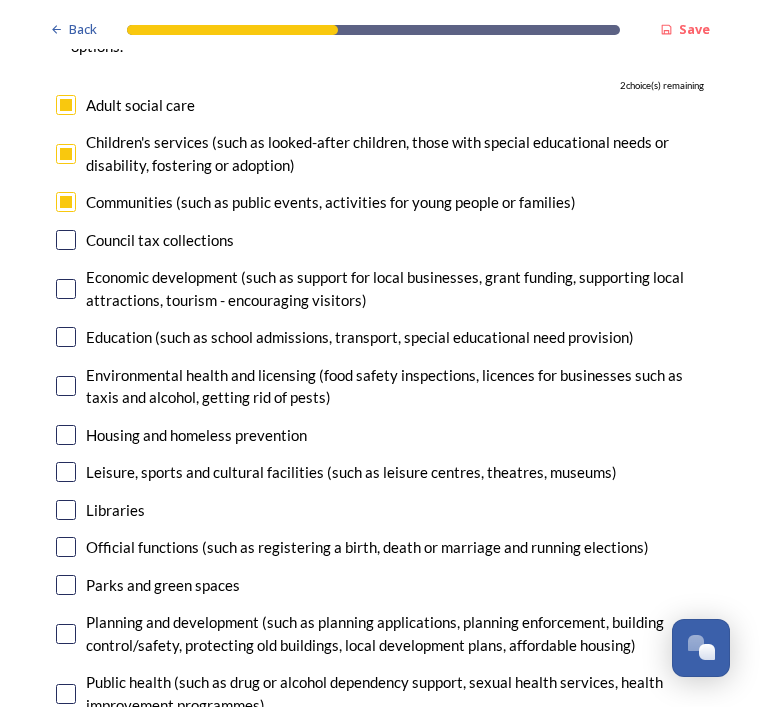 scroll, scrollTop: 236, scrollLeft: 0, axis: vertical 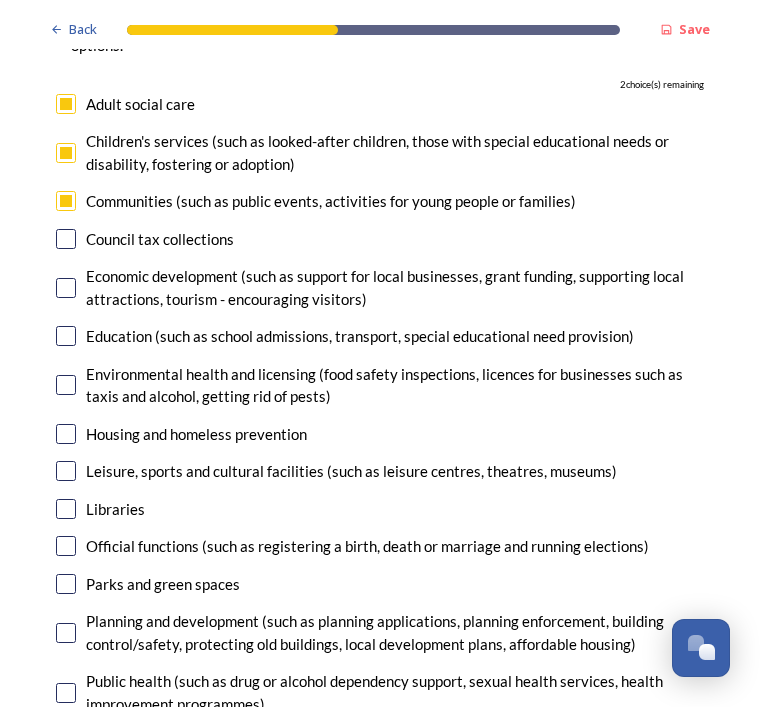 click at bounding box center [66, 434] 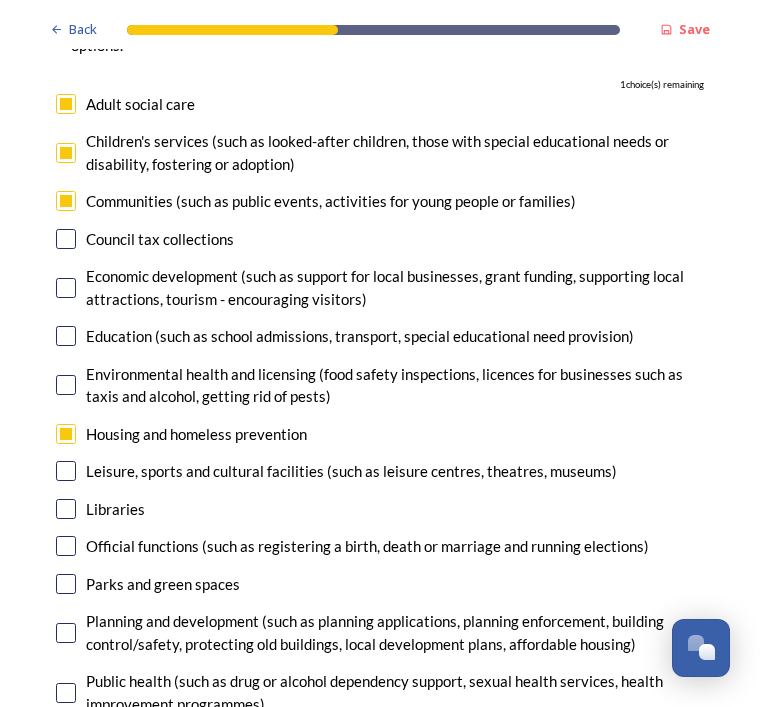 click at bounding box center (66, 471) 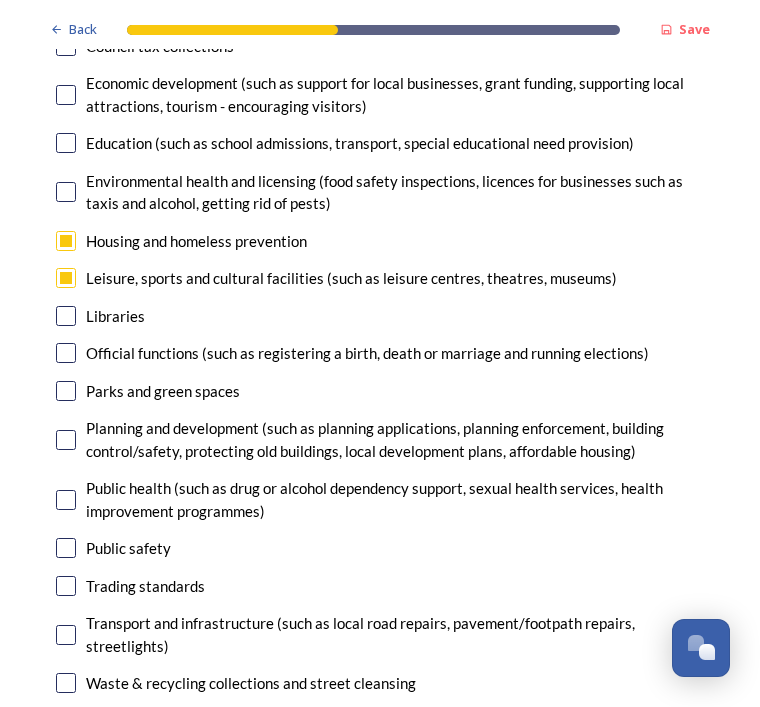 scroll, scrollTop: 431, scrollLeft: 0, axis: vertical 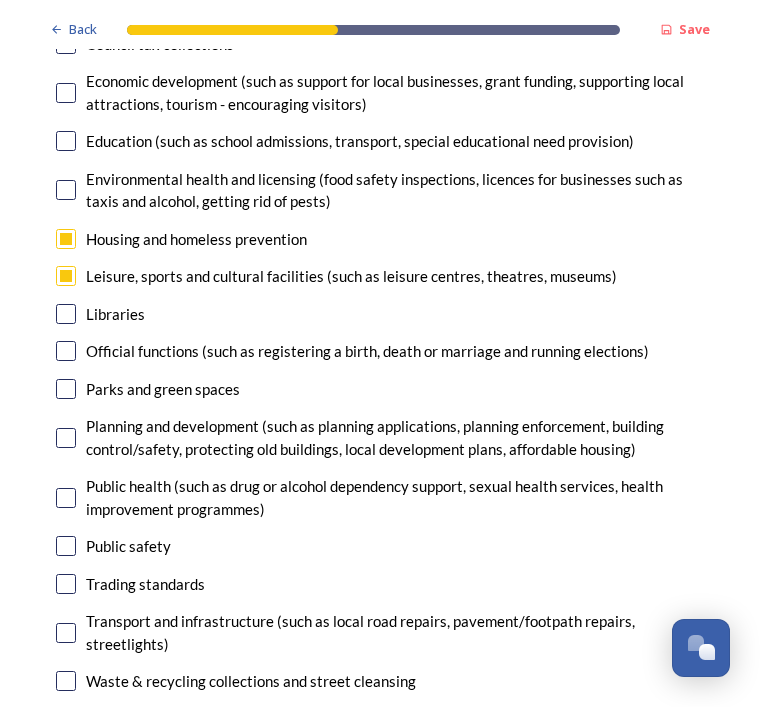 click at bounding box center (66, 389) 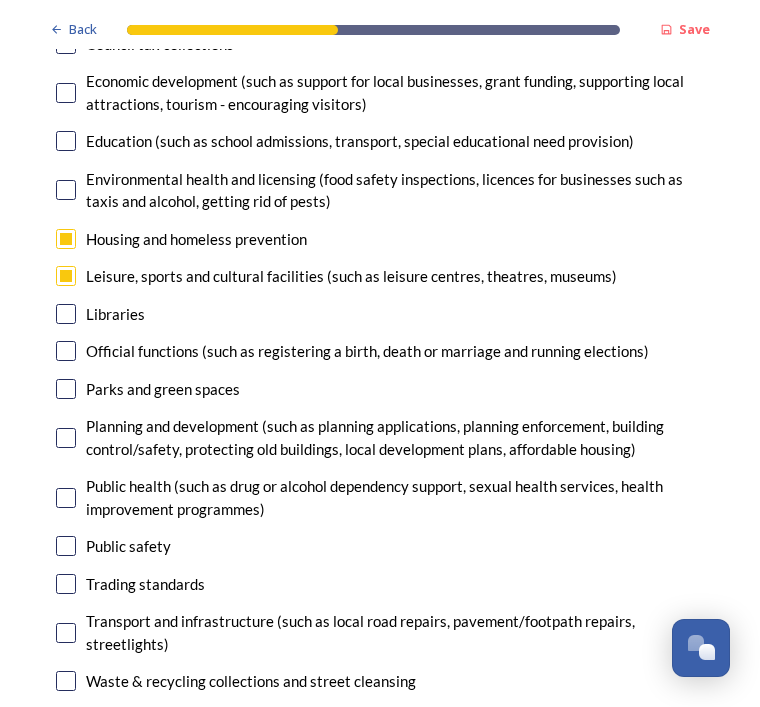 click at bounding box center [66, 389] 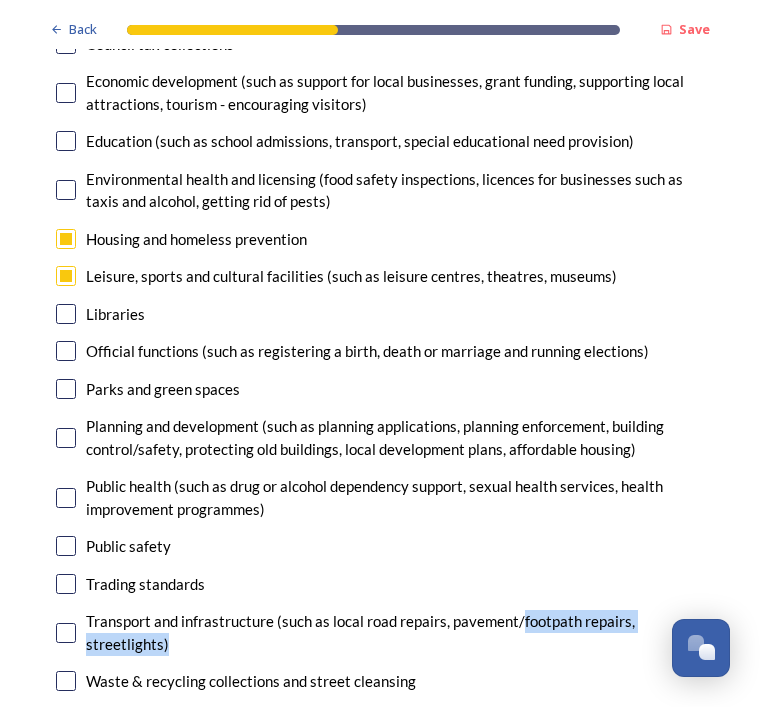 click at bounding box center [66, 276] 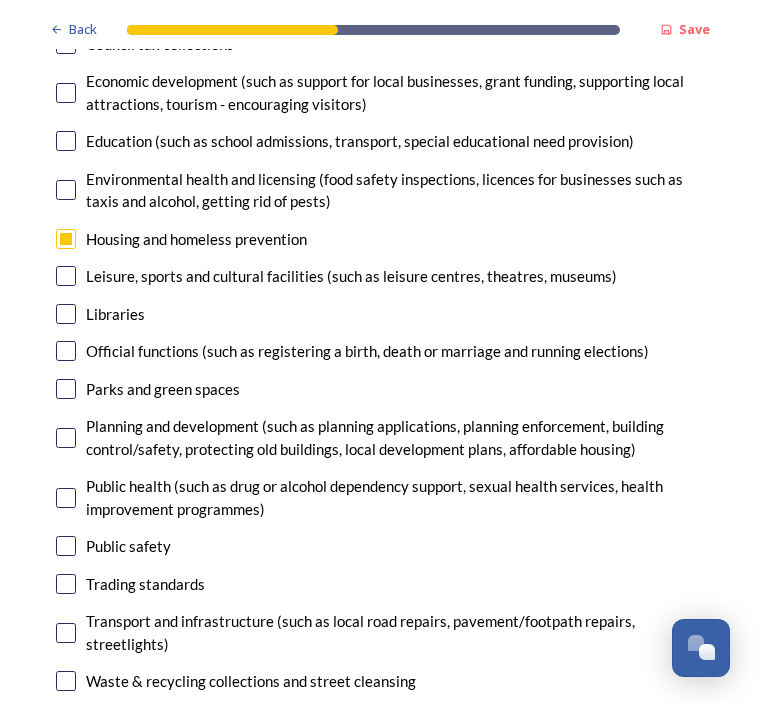 click on "7. Council services will continue, no matter what the local government structure looks like.  ﻿﻿Which of the following council services matter most to you?  You can select up to five options. 1  choice(s) remaining Adult social care   Children's services (such as looked-after children, those with special educational needs or disability, fostering or adoption) Communities (such as public events, activities for young people or families) Council tax collections Economic development (such as support for local businesses, grant funding, supporting local attractions, tourism - encouraging visitors)  Education (such as school admissions, transport, special educational need provision)  Environmental health and licensing (food safety inspections, licences for businesses such as taxis and alcohol, getting rid of pests) Housing and homeless prevention Leisure, sports and cultural facilities (such as leisure centres, theatres, museums) Libraries Parks and green spaces Public safety Trading standards" at bounding box center (380, 249) 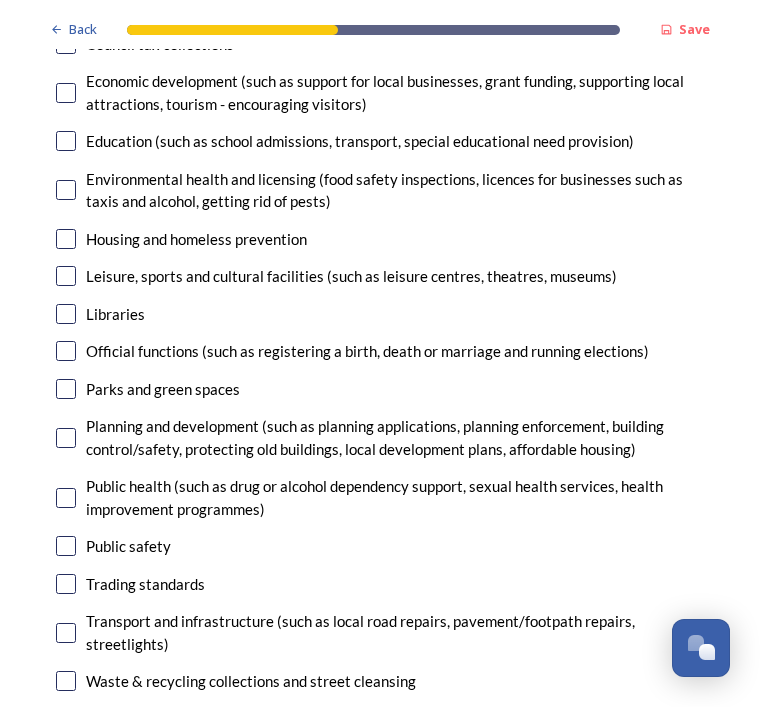 click at bounding box center (66, 438) 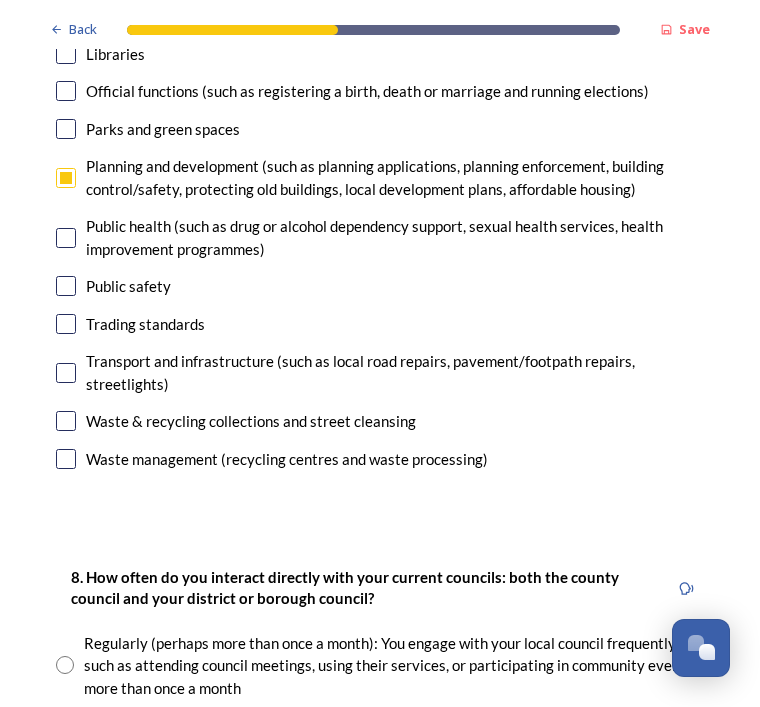 scroll, scrollTop: 691, scrollLeft: 0, axis: vertical 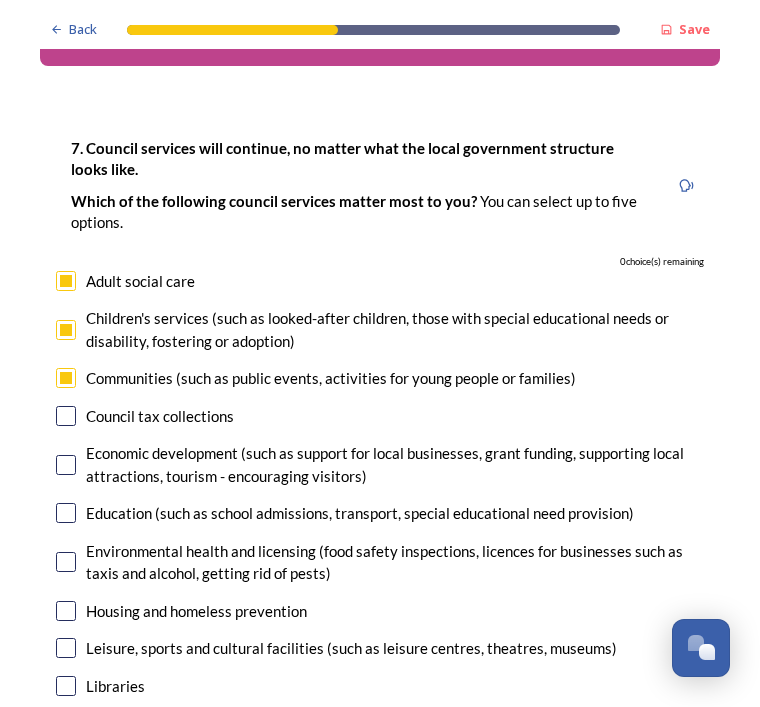 click at bounding box center [66, 330] 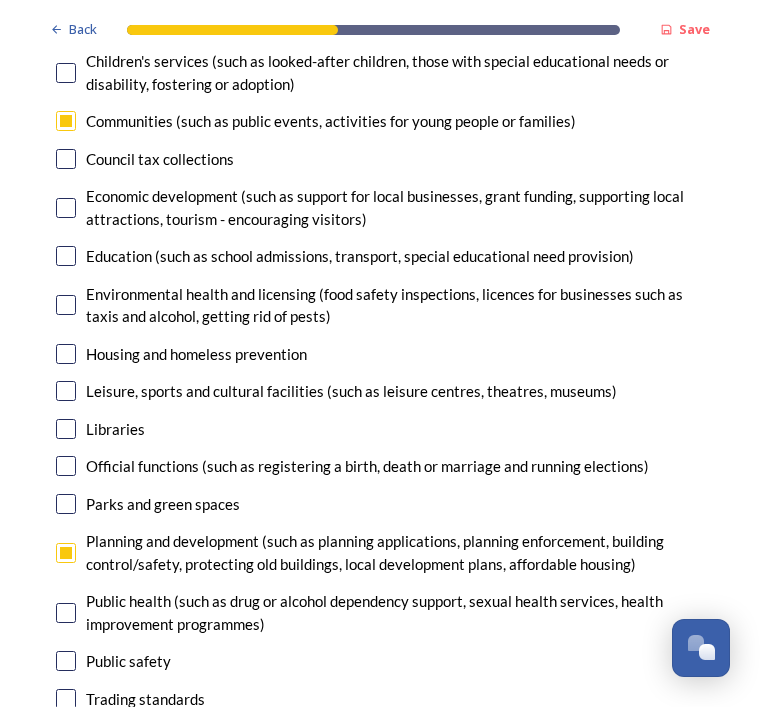 scroll, scrollTop: 322, scrollLeft: 0, axis: vertical 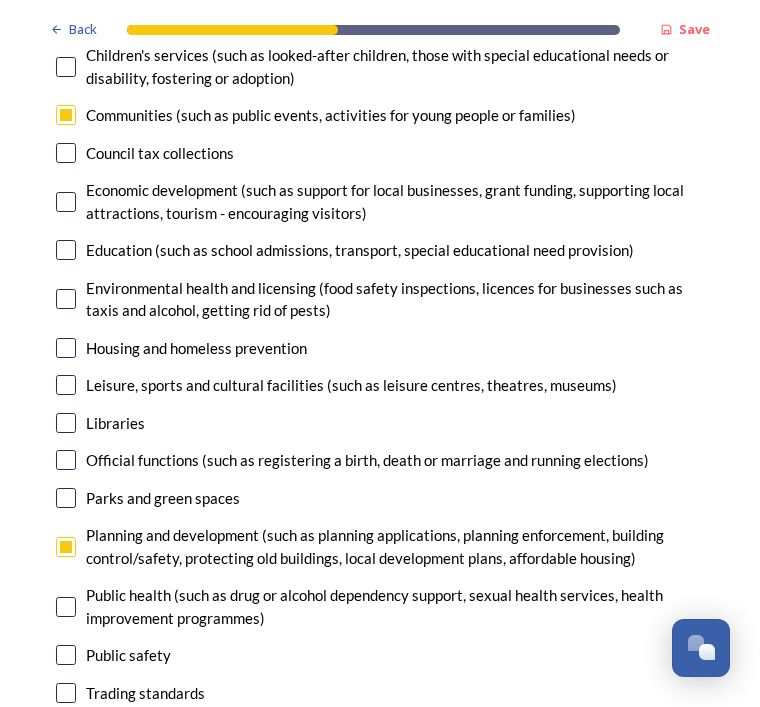 click at bounding box center (66, 385) 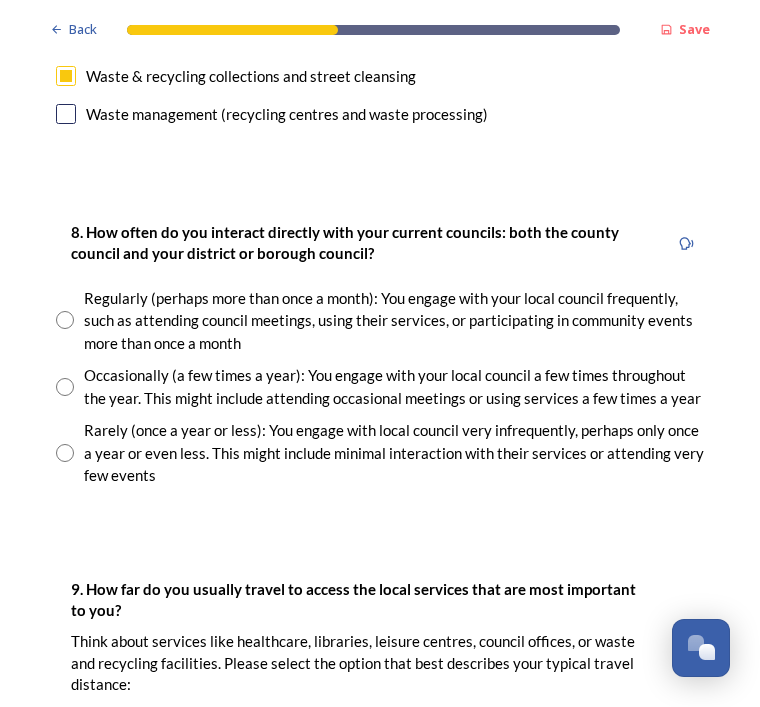 scroll, scrollTop: 1036, scrollLeft: 0, axis: vertical 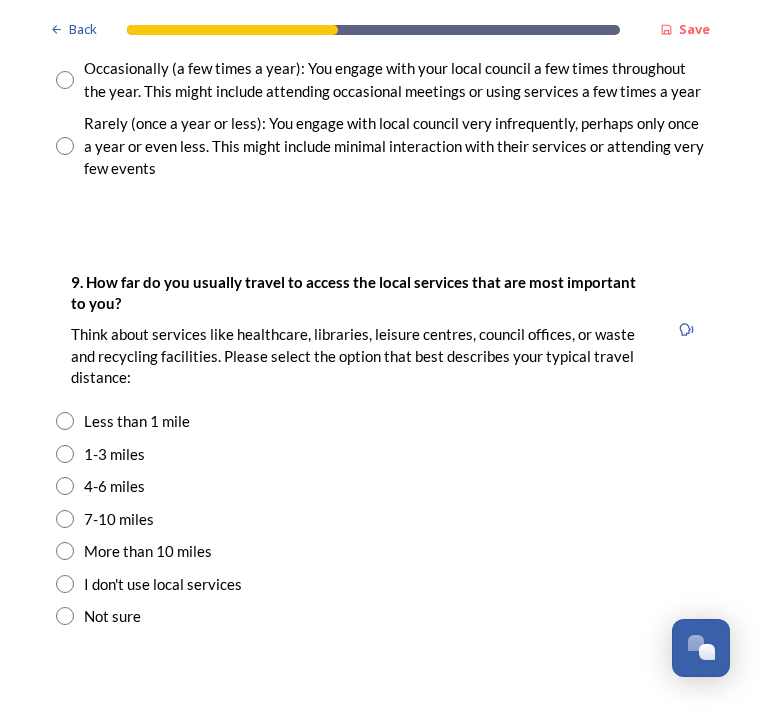 click at bounding box center [65, 486] 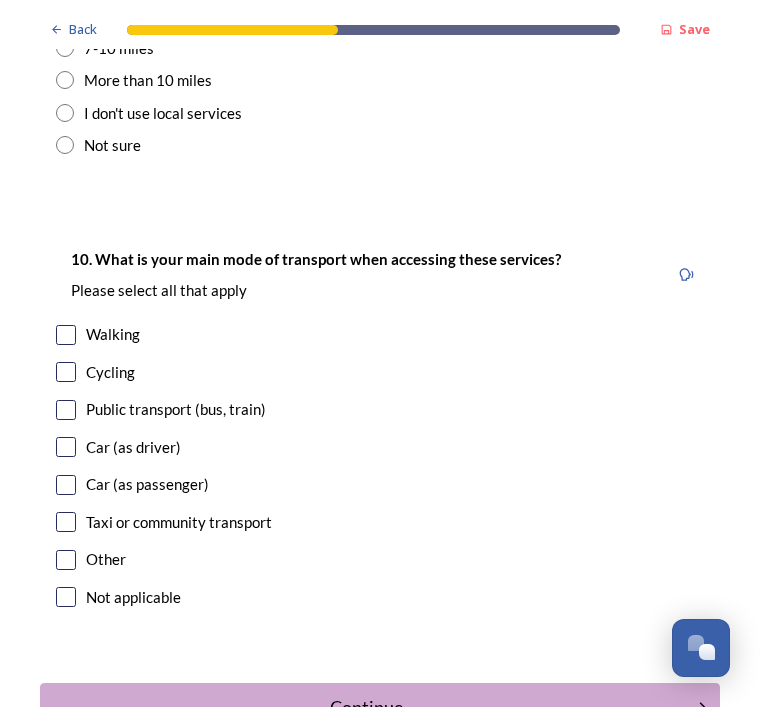 scroll, scrollTop: 1815, scrollLeft: 0, axis: vertical 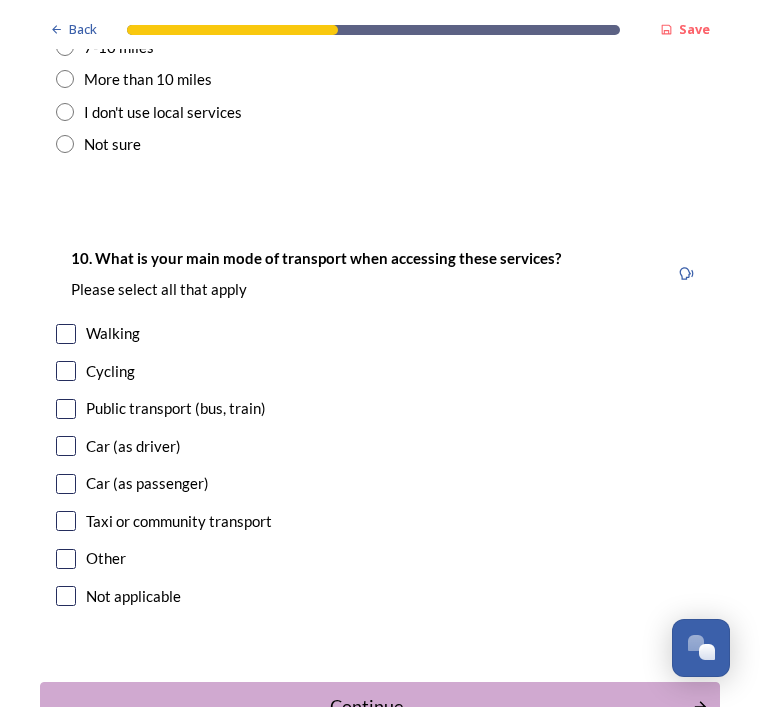 click at bounding box center [66, 446] 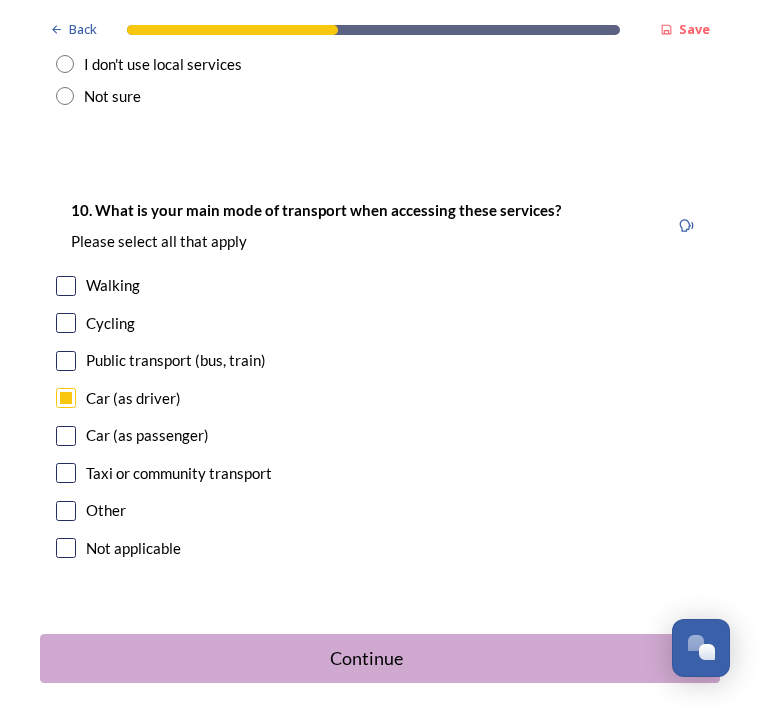 scroll, scrollTop: 1862, scrollLeft: 0, axis: vertical 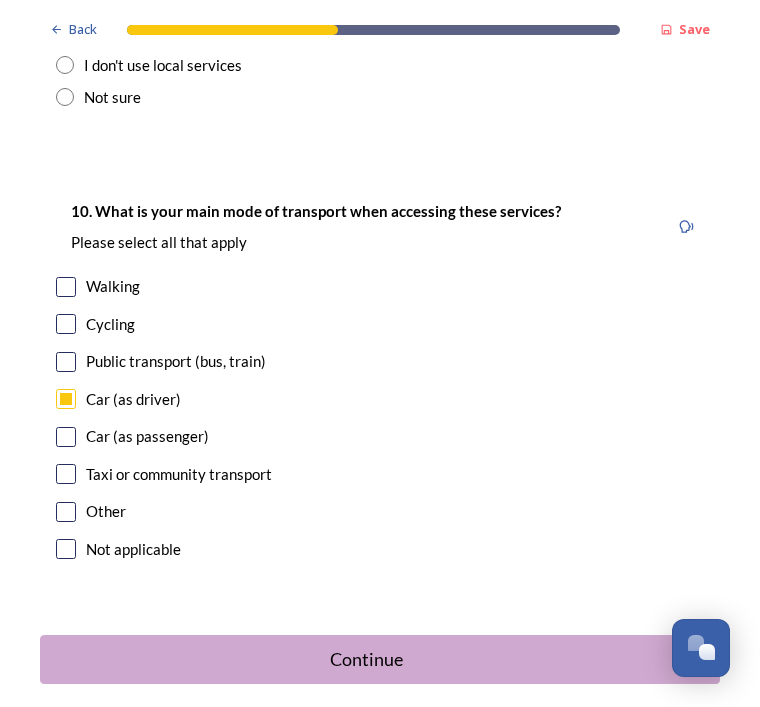 click on "Continue" at bounding box center [366, 659] 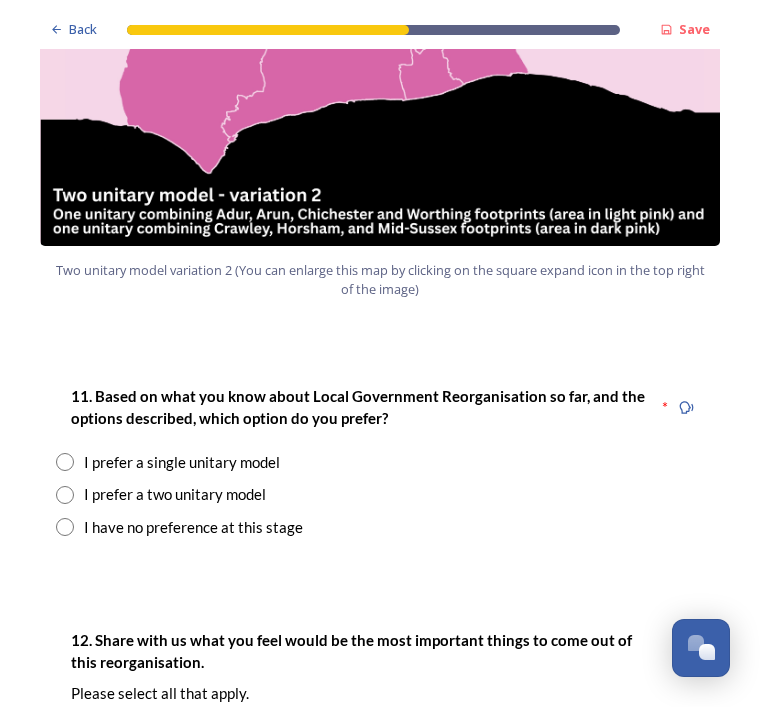 scroll, scrollTop: 2404, scrollLeft: 0, axis: vertical 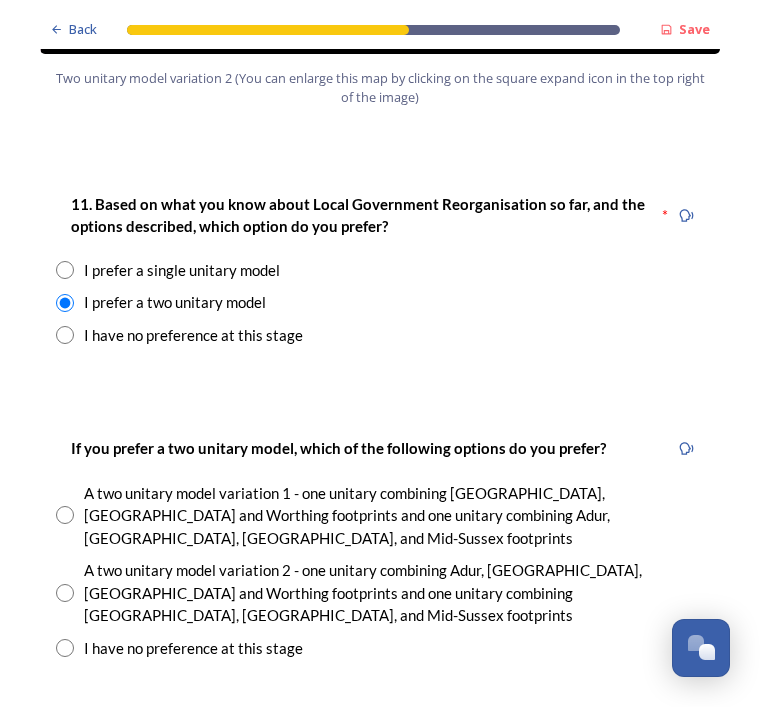click at bounding box center (65, 593) 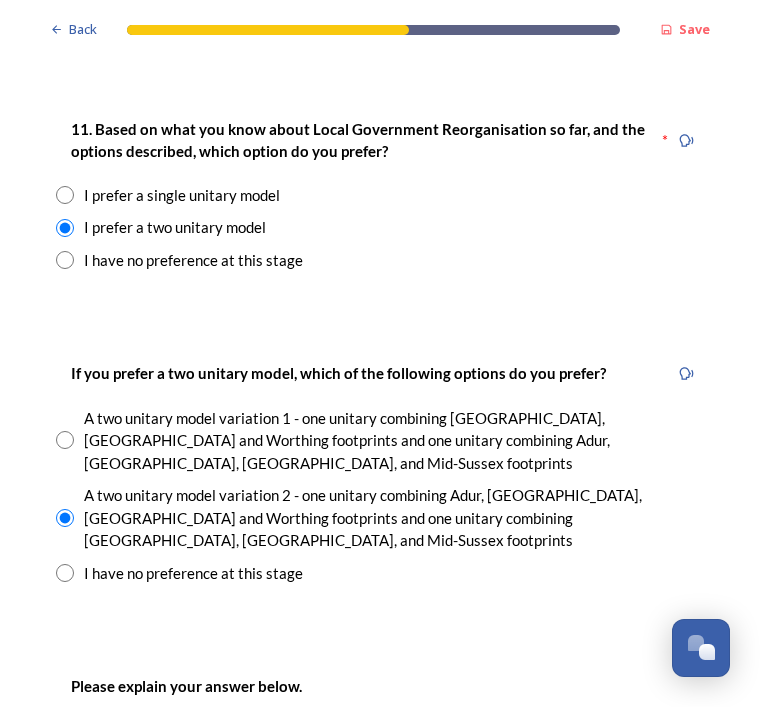 scroll, scrollTop: 2713, scrollLeft: 0, axis: vertical 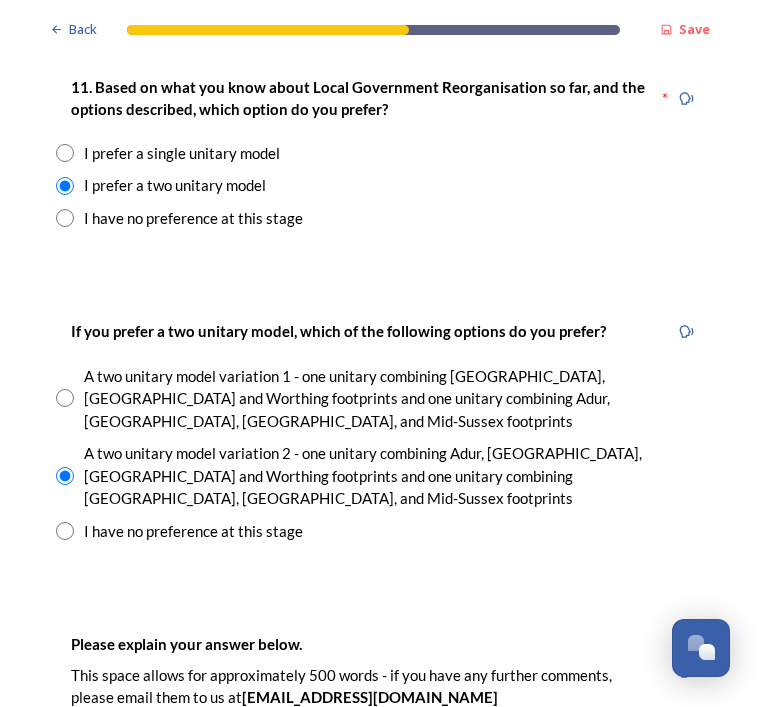 click at bounding box center (380, 842) 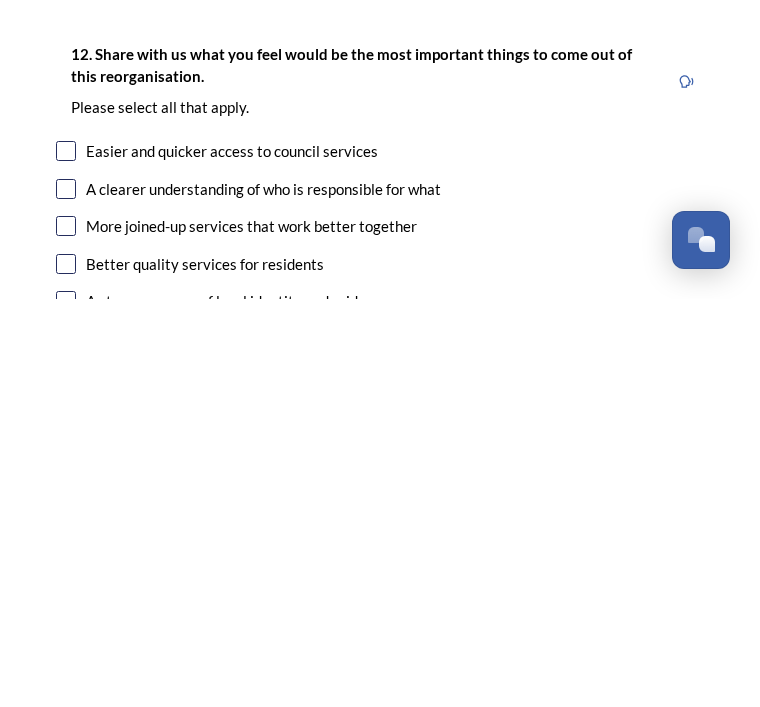 scroll, scrollTop: 3327, scrollLeft: 0, axis: vertical 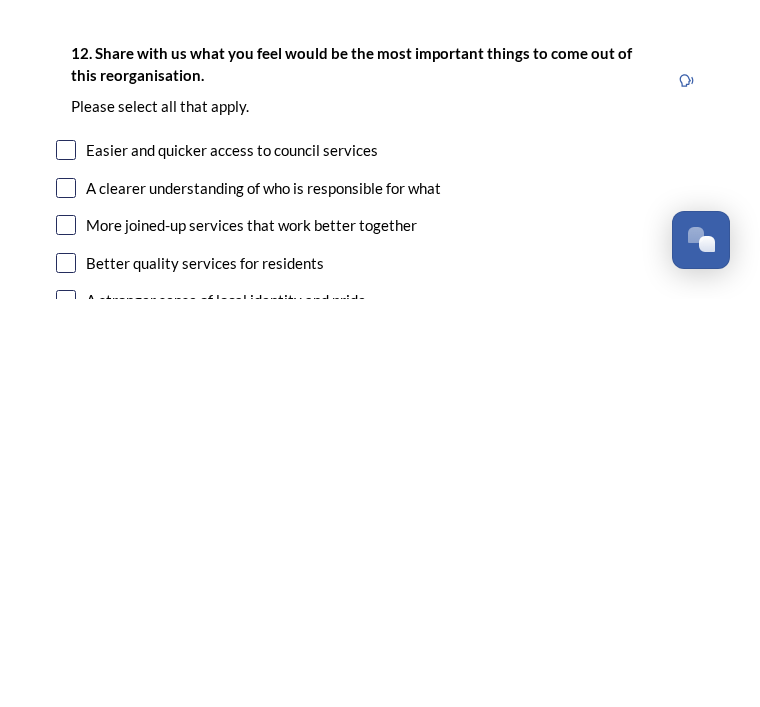 type on "Horsham [PERSON_NAME] and [GEOGRAPHIC_DATA] are in the same economic area and have significant connections and the side of this combined authority is about right in terms of population numbers." 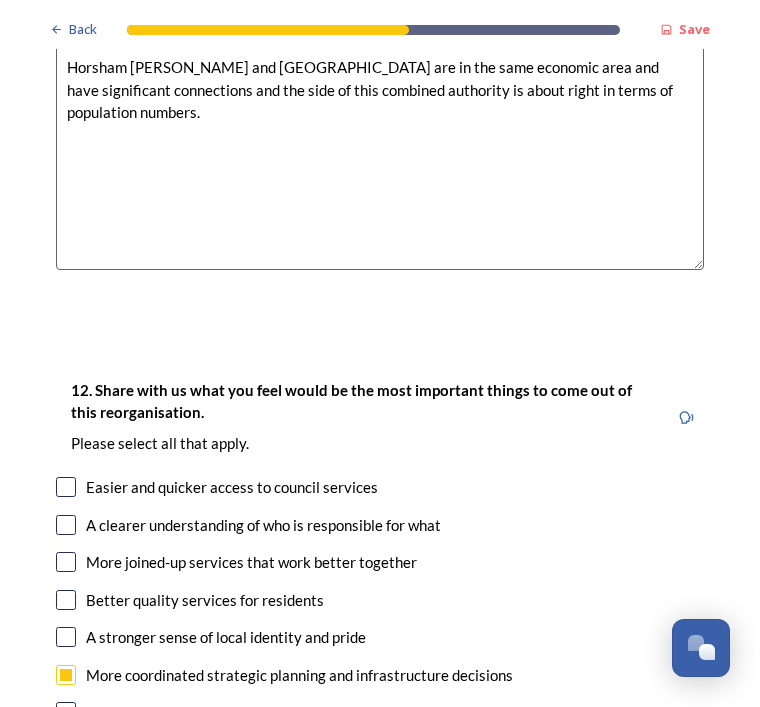 scroll, scrollTop: 3399, scrollLeft: 0, axis: vertical 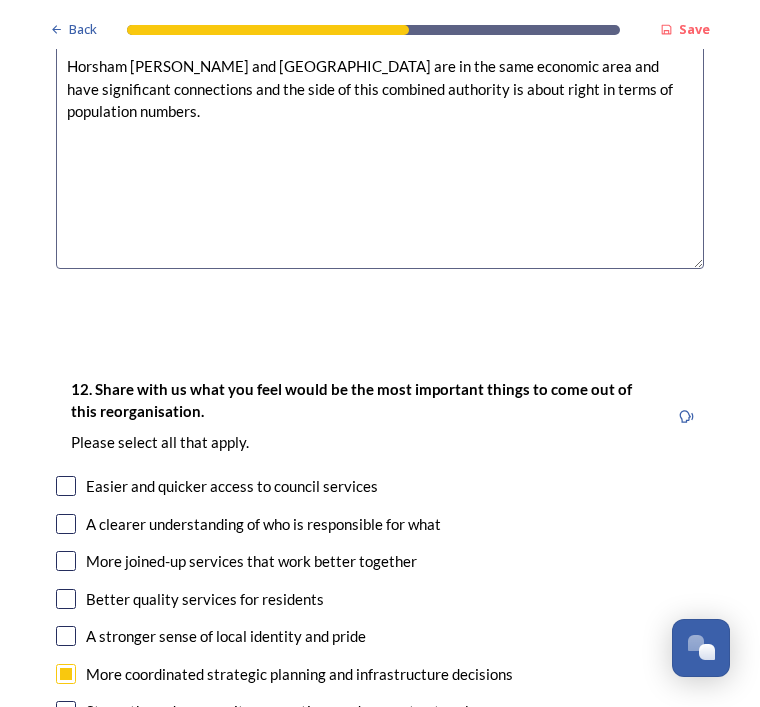 click at bounding box center [66, 749] 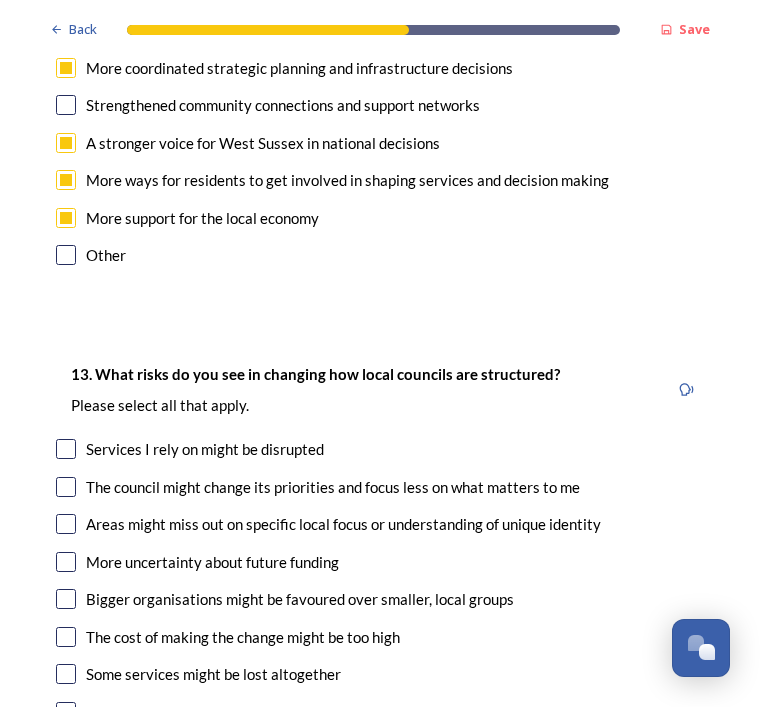 scroll, scrollTop: 4006, scrollLeft: 0, axis: vertical 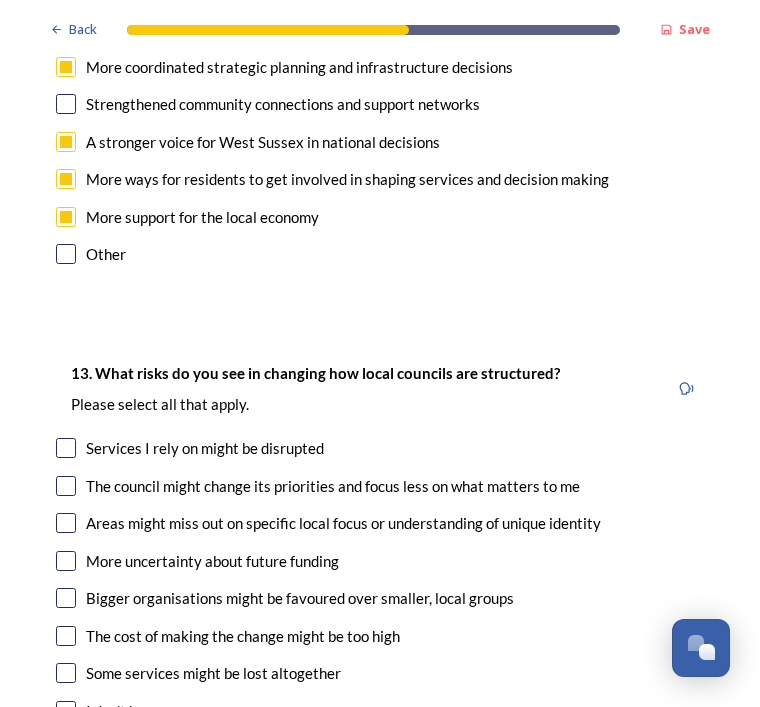 click on "13. What risks do you see in changing how local councils are structured? ﻿Please select all that apply. Services I rely on might be disrupted The council might change its priorities and focus less on what matters to me Areas might miss out on specific local focus or understanding of unique identity More uncertainty about future funding Bigger organisations might be favoured over smaller, local groups The cost of making the change might be too high Some services might be lost altogether I don't have any concerns Other" at bounding box center (380, 563) 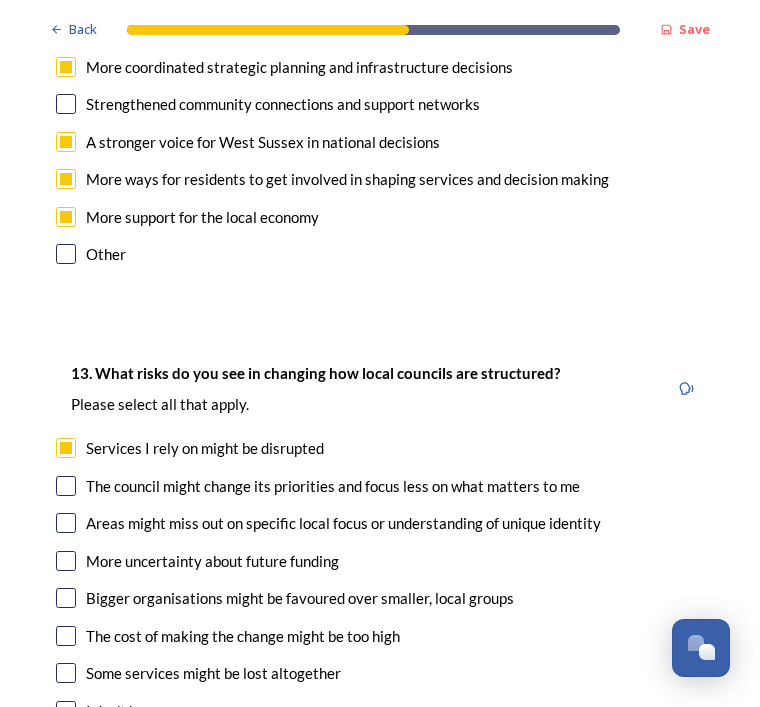 click at bounding box center (66, 486) 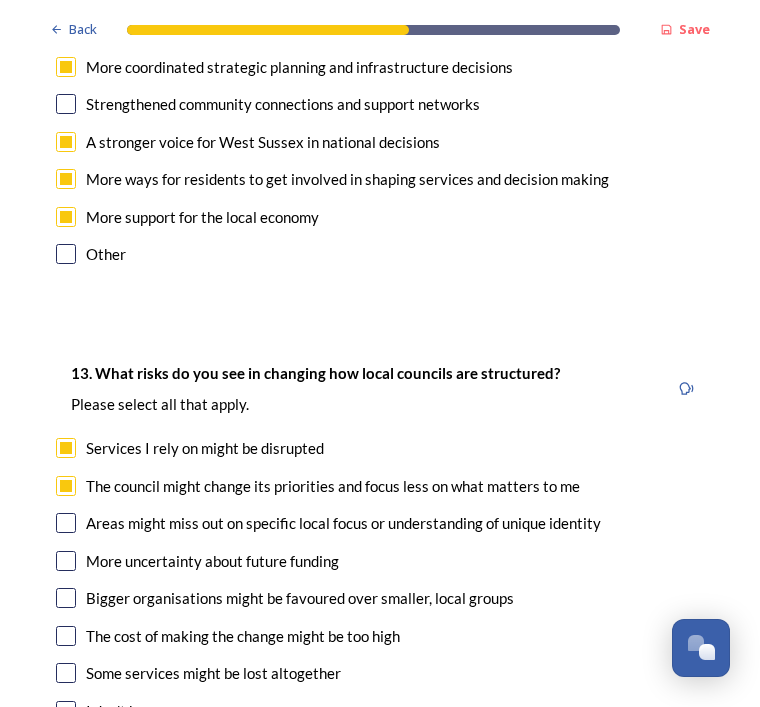 click at bounding box center (66, 523) 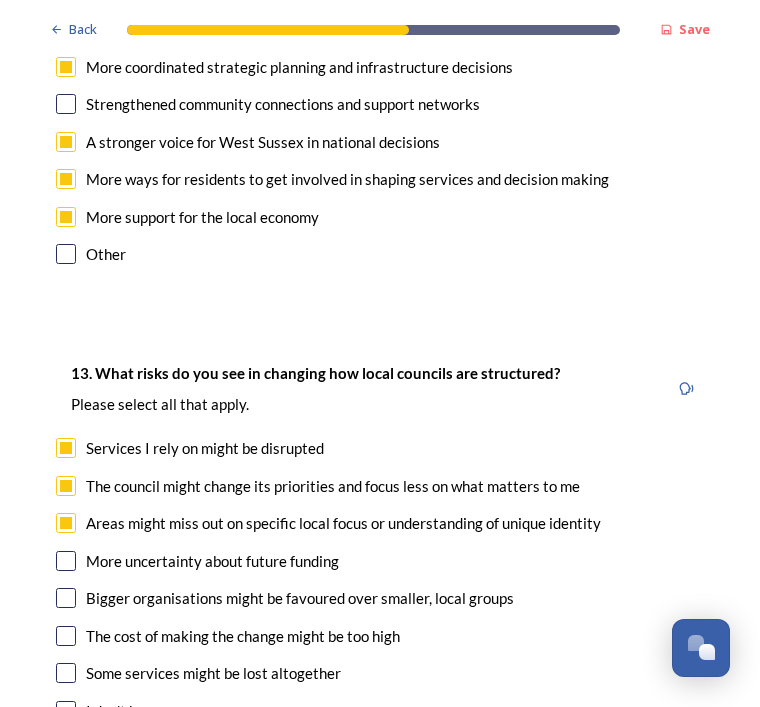 click at bounding box center [66, 561] 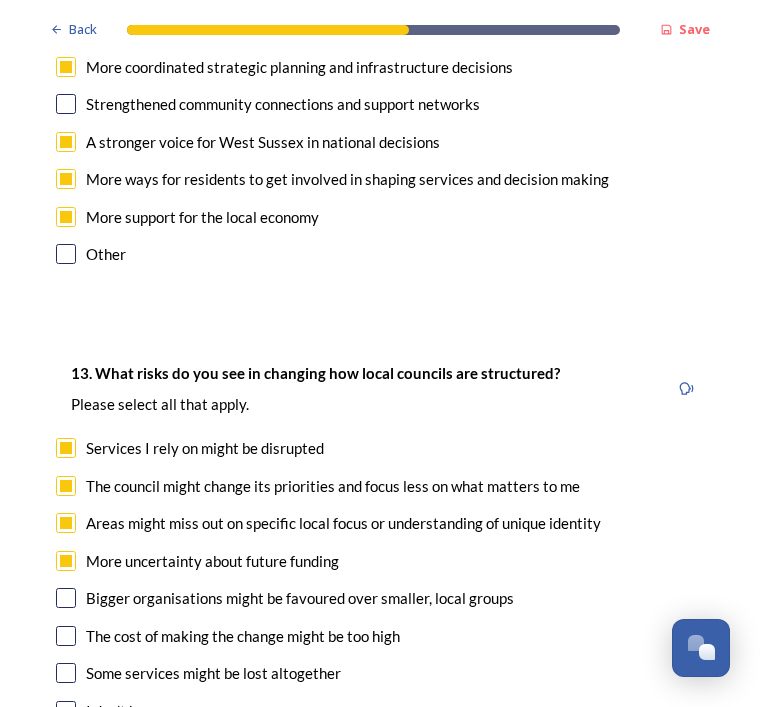 click at bounding box center (66, 673) 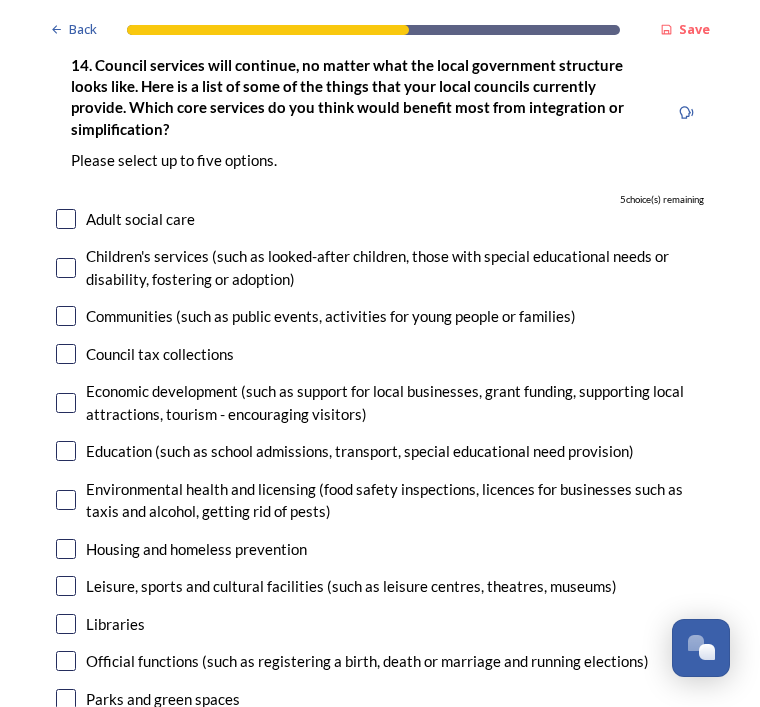 scroll, scrollTop: 4808, scrollLeft: 0, axis: vertical 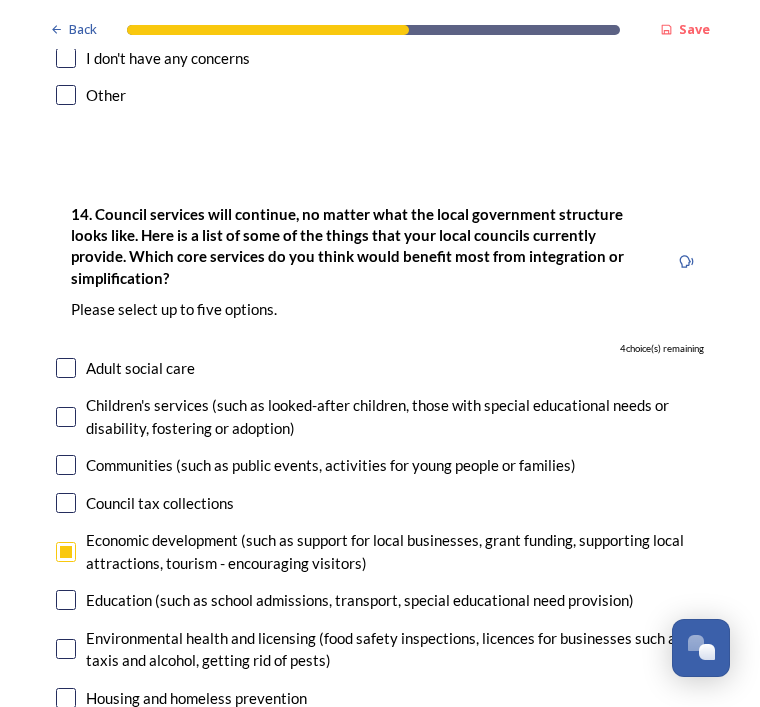 click on "4  choice(s) remaining" at bounding box center (380, 349) 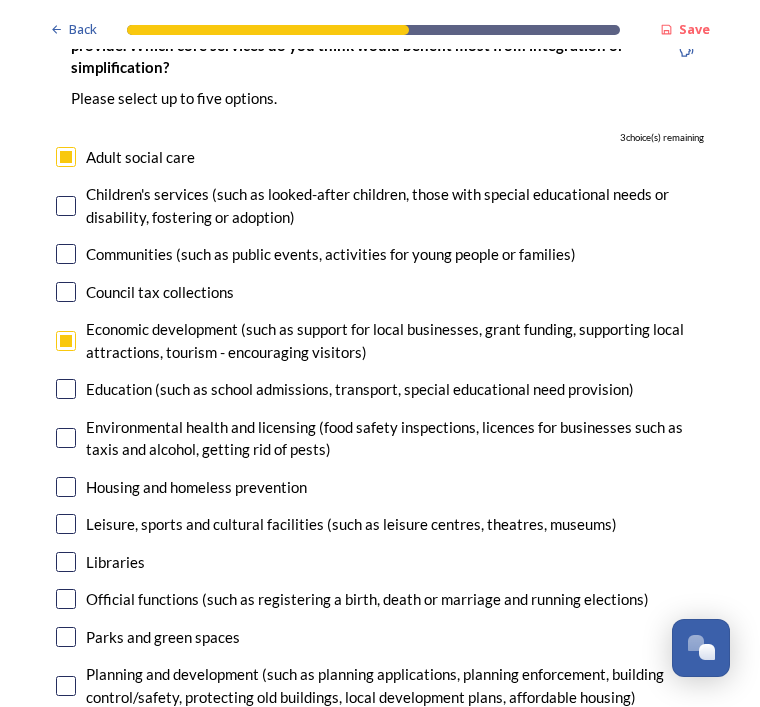 scroll, scrollTop: 4869, scrollLeft: 0, axis: vertical 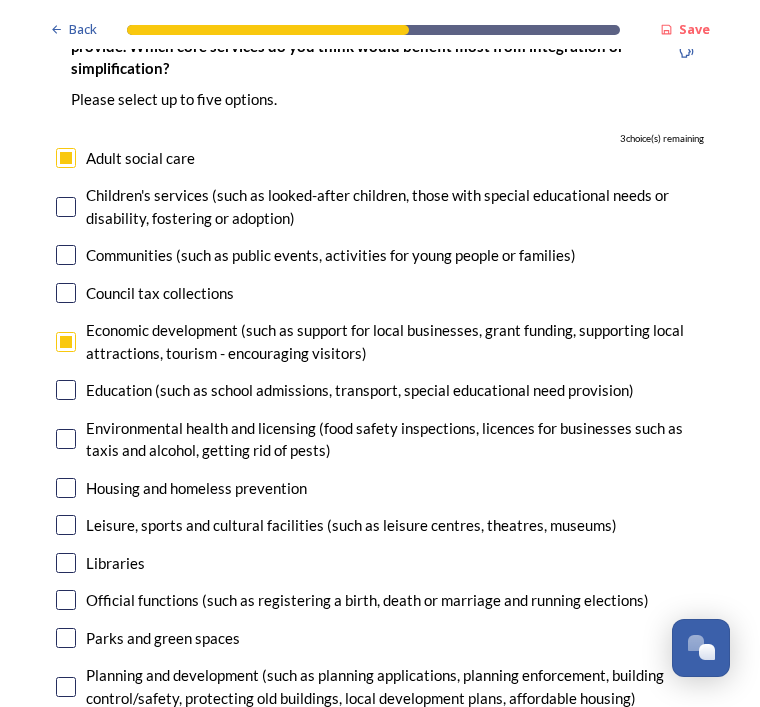 click at bounding box center (66, 390) 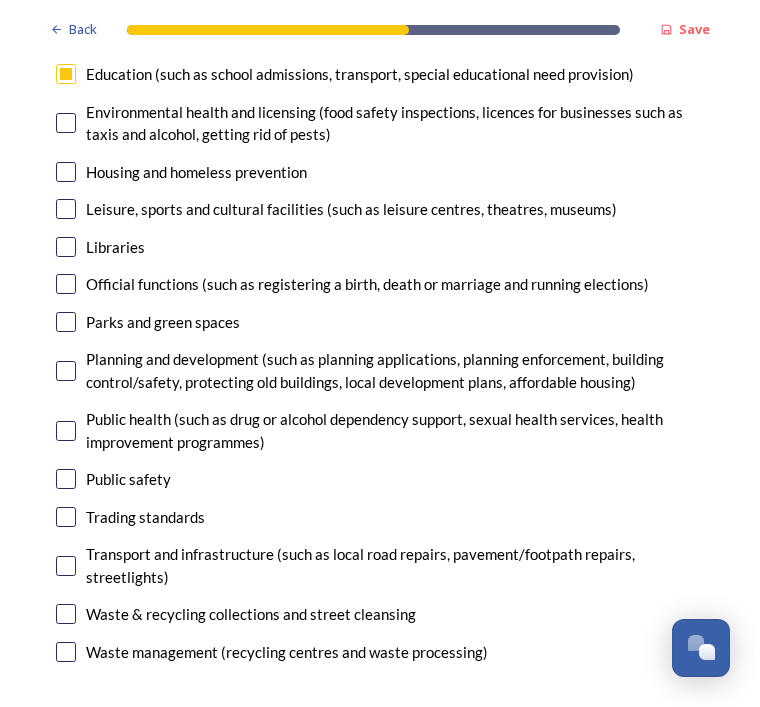 scroll, scrollTop: 5186, scrollLeft: 0, axis: vertical 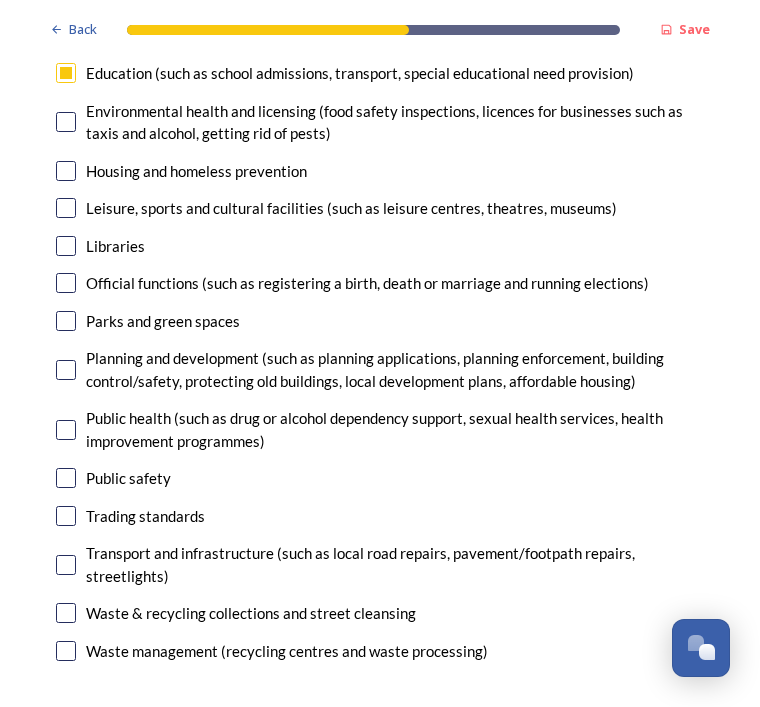 click at bounding box center (66, 565) 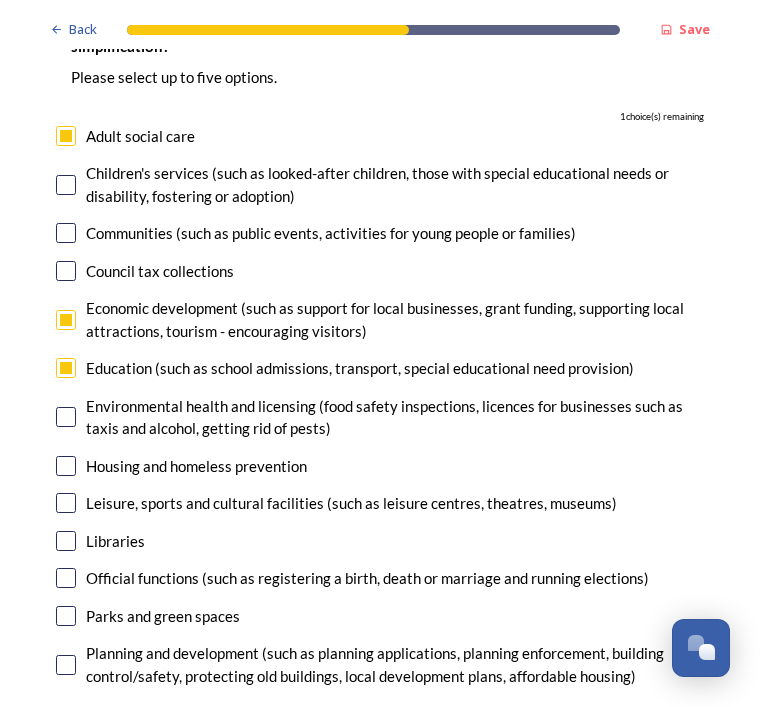 scroll, scrollTop: 4892, scrollLeft: 0, axis: vertical 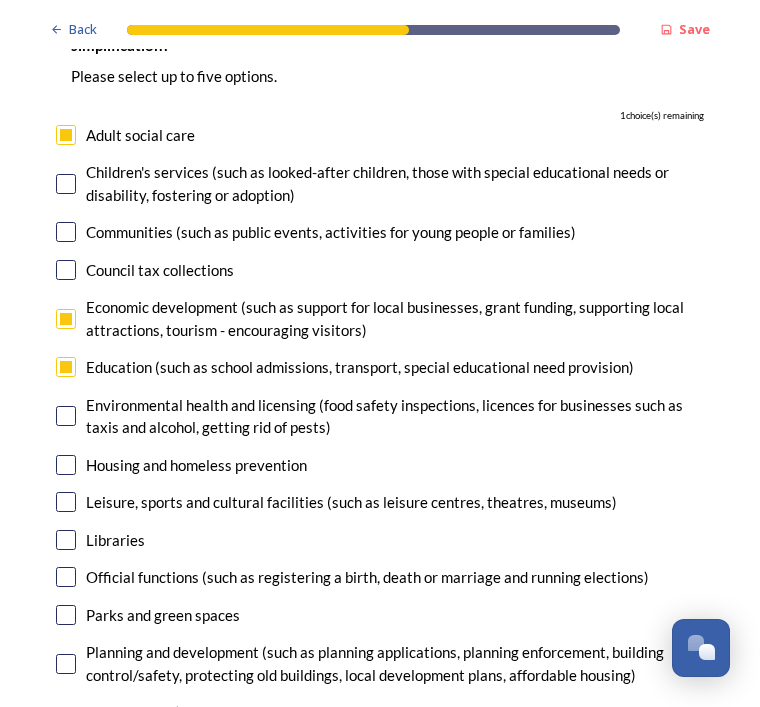 click at bounding box center (66, 465) 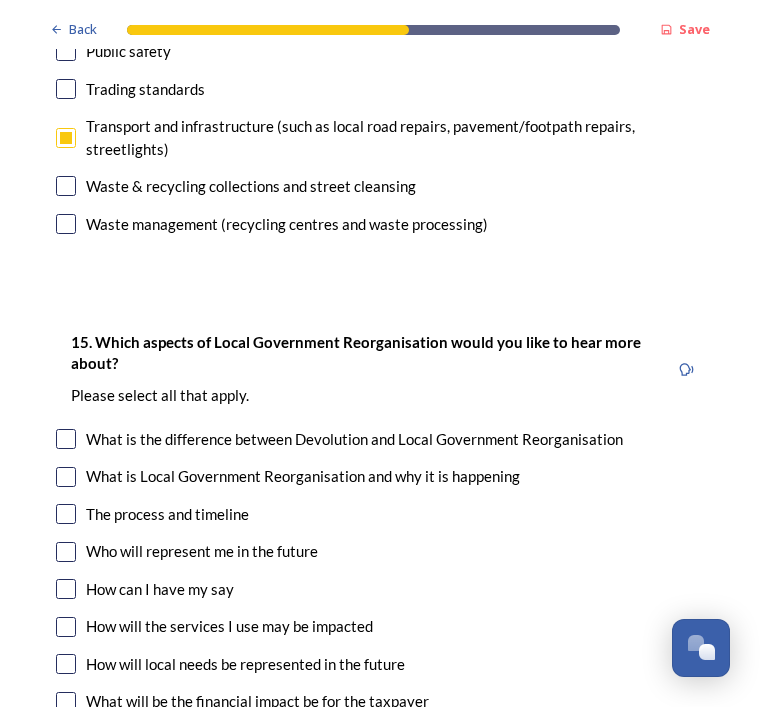scroll, scrollTop: 5613, scrollLeft: 0, axis: vertical 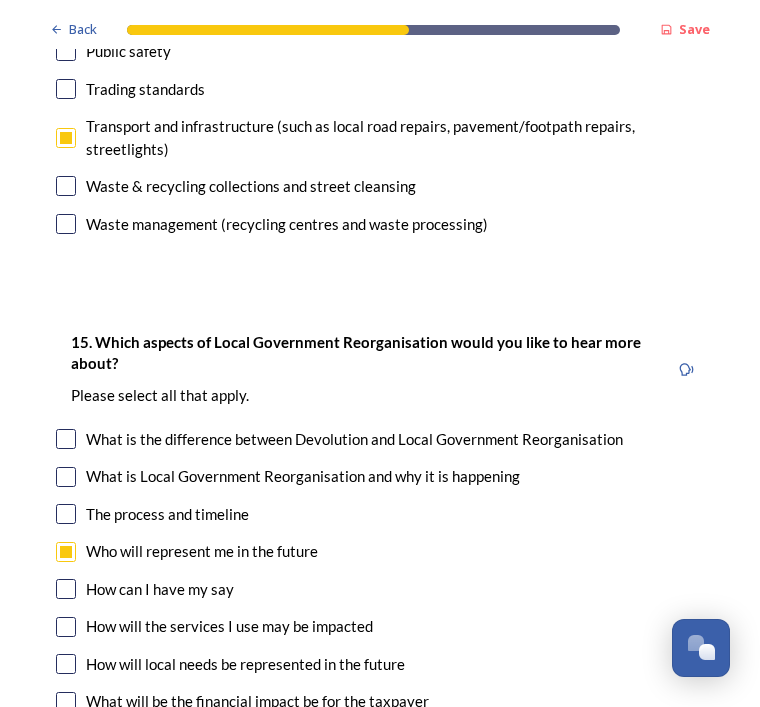 checkbox on "true" 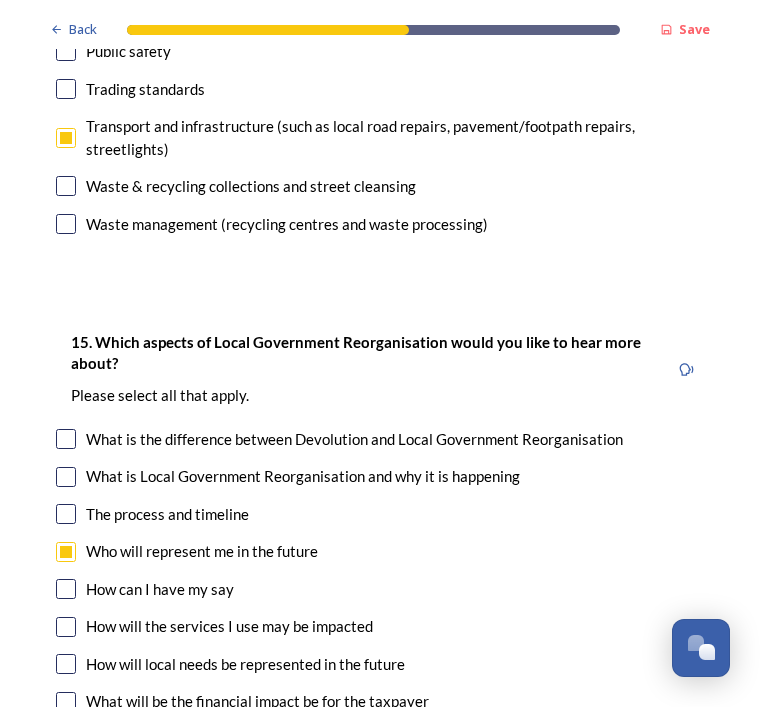 click on "How will the services I use may be impacted" at bounding box center [380, 626] 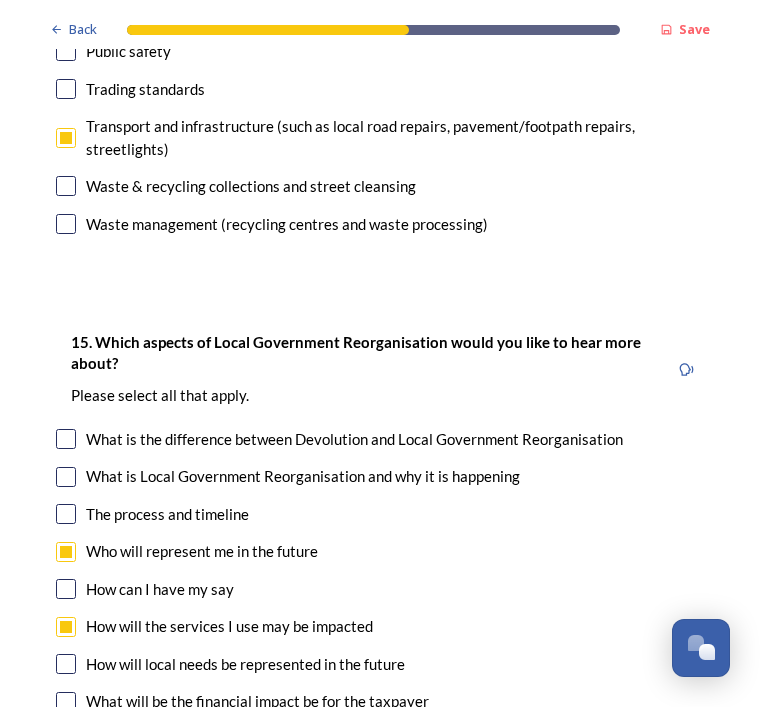 checkbox on "true" 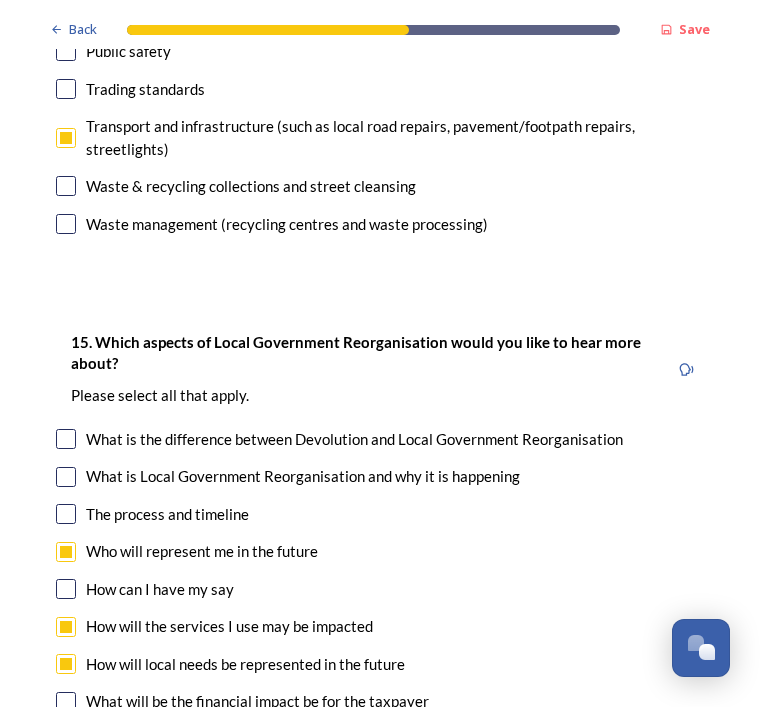 checkbox on "true" 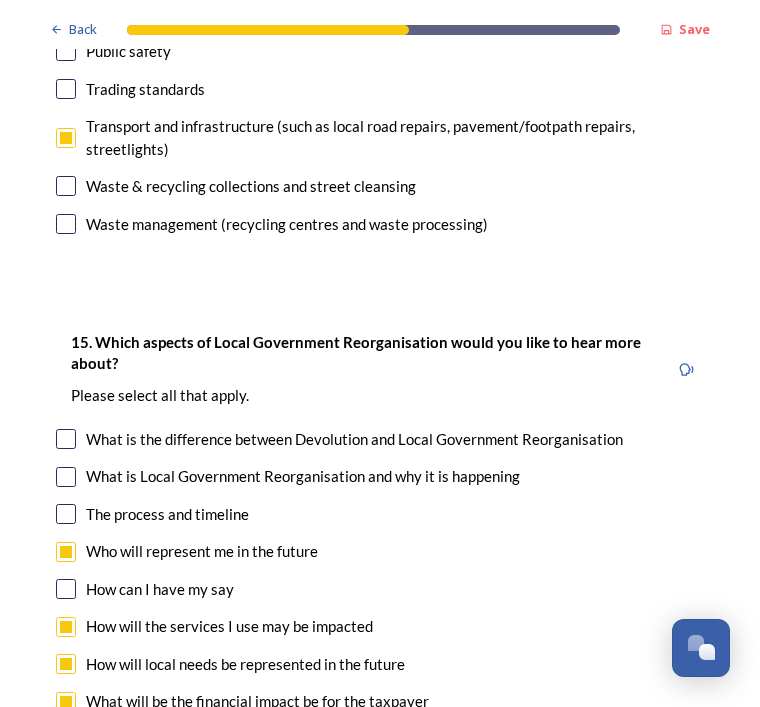 click at bounding box center (66, 702) 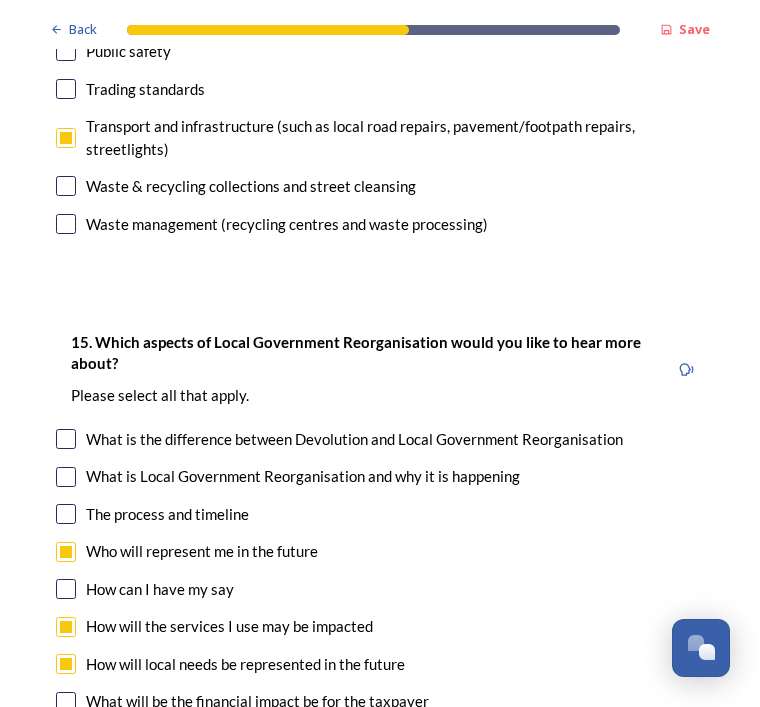 click at bounding box center (66, 702) 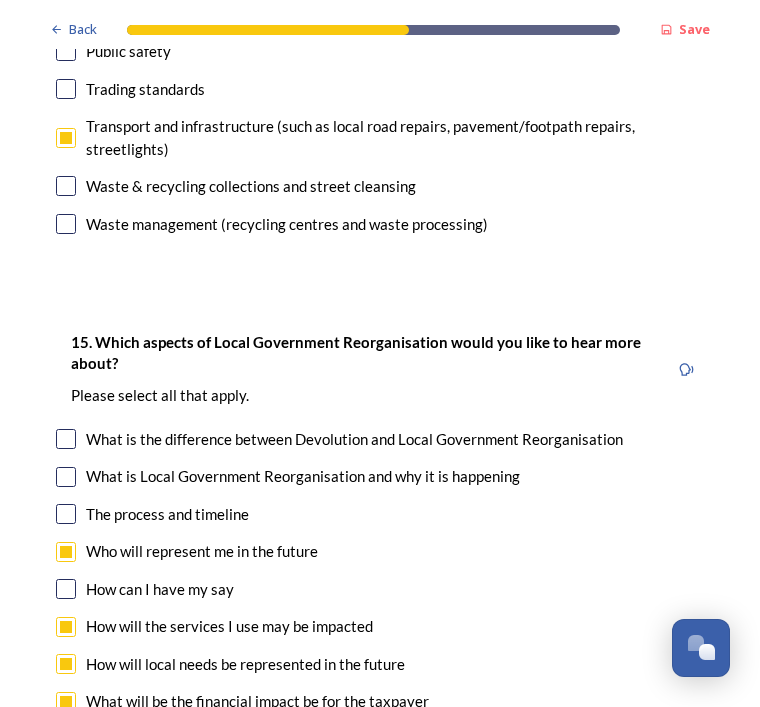 click on "How will this benefit me and my community" at bounding box center [380, 739] 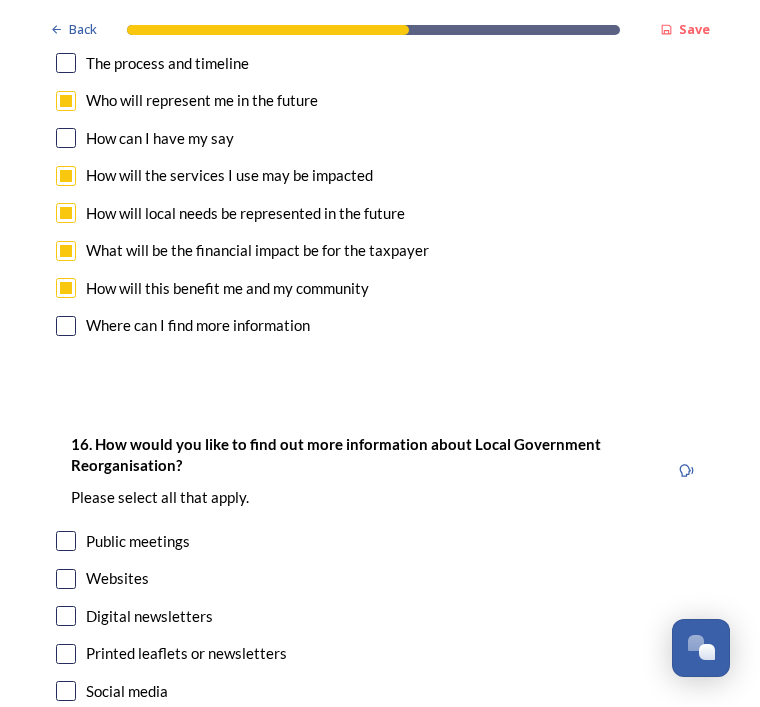 scroll, scrollTop: 6063, scrollLeft: 0, axis: vertical 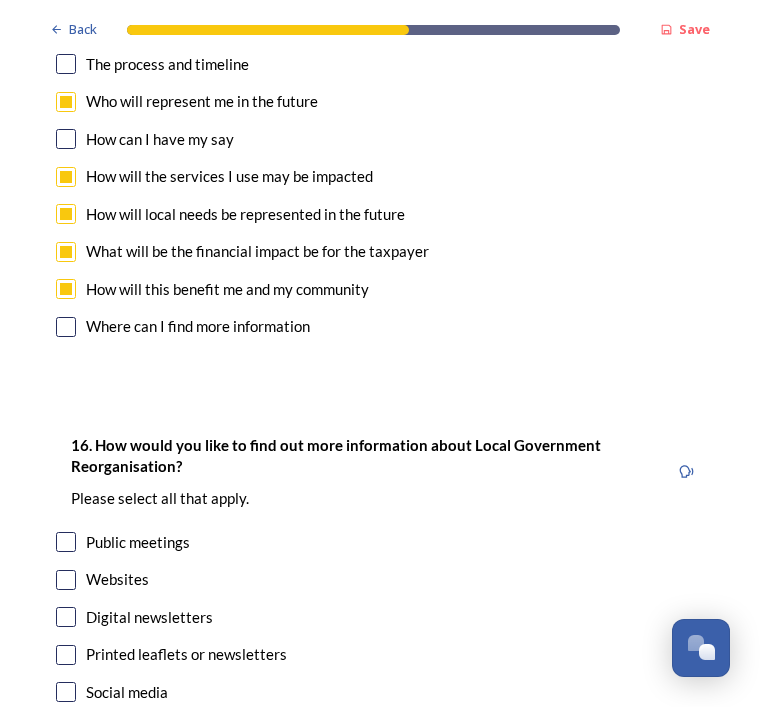 click on "16. How would you like to find out more information about Local Government Reorganisation?  ﻿Please select all that apply. Public meetings Websites Digital newsletters Printed leaflets or newsletters Social media Other" at bounding box center (380, 589) 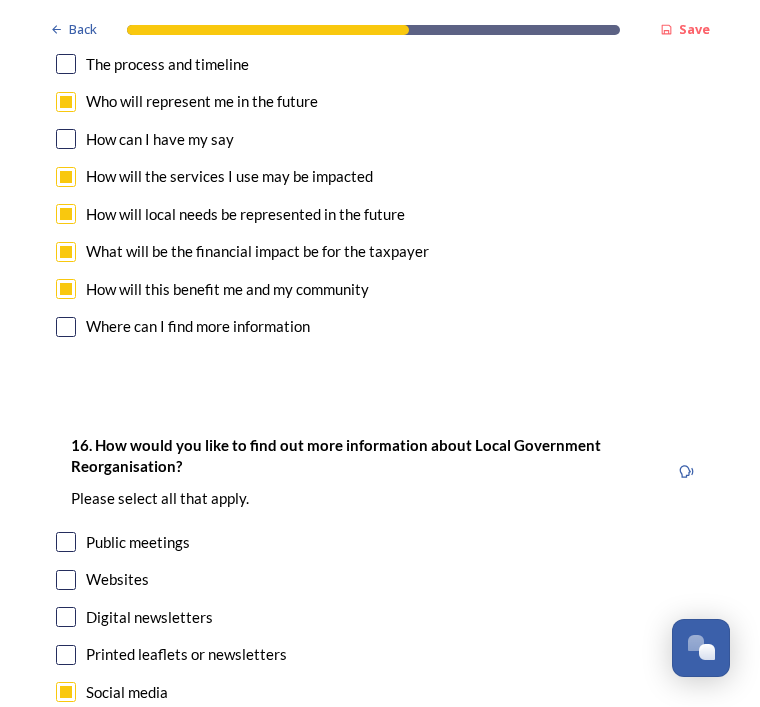 checkbox on "true" 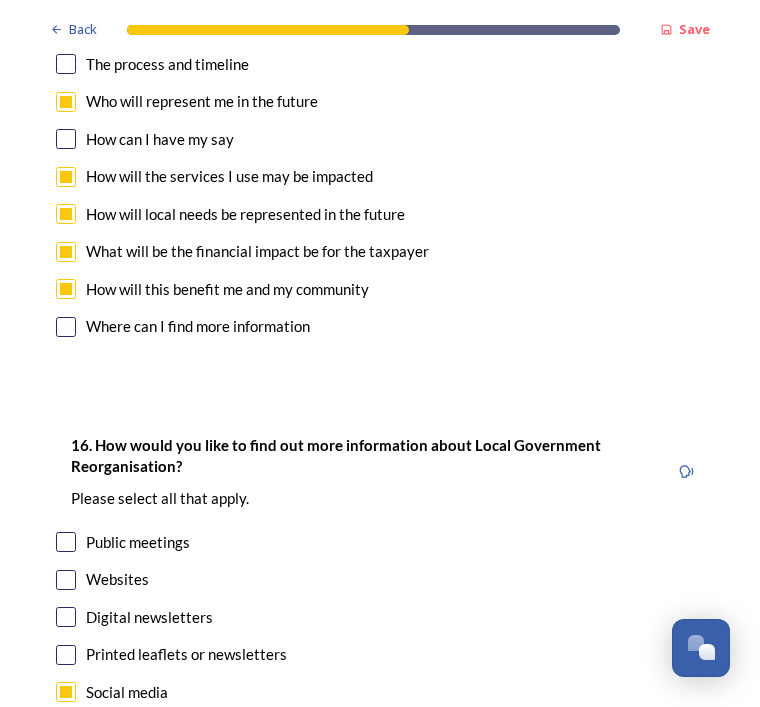 click on "Continue" at bounding box center [366, 840] 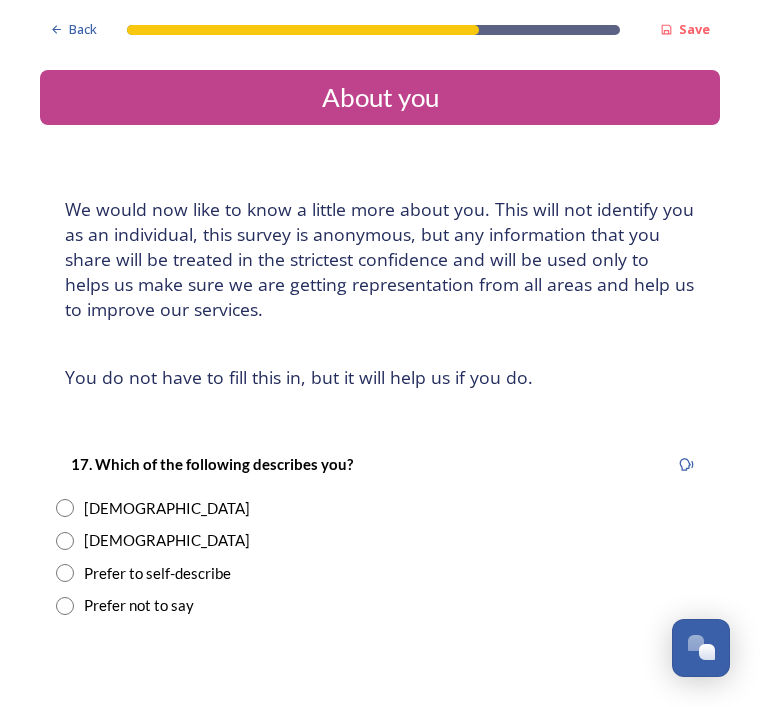 click at bounding box center [65, 508] 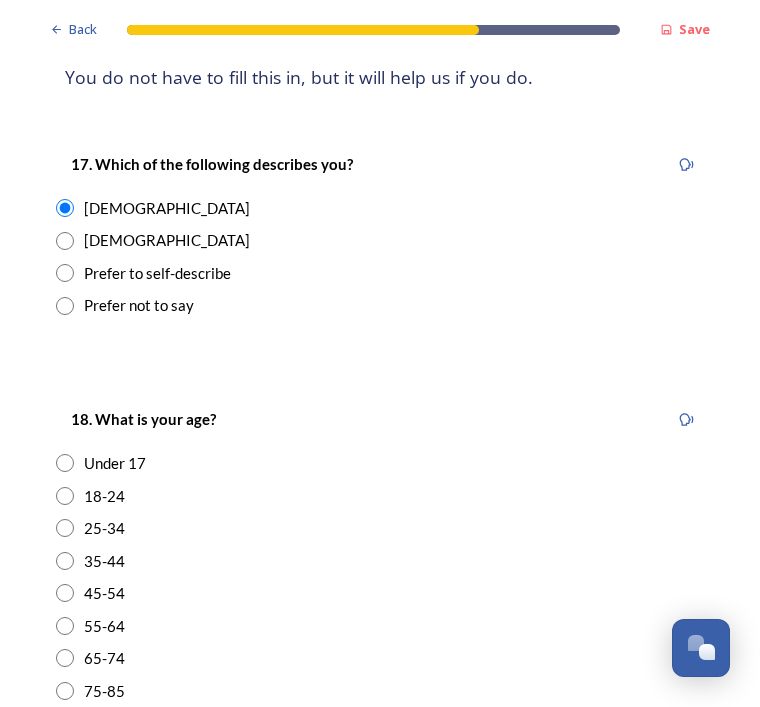 scroll, scrollTop: 298, scrollLeft: 0, axis: vertical 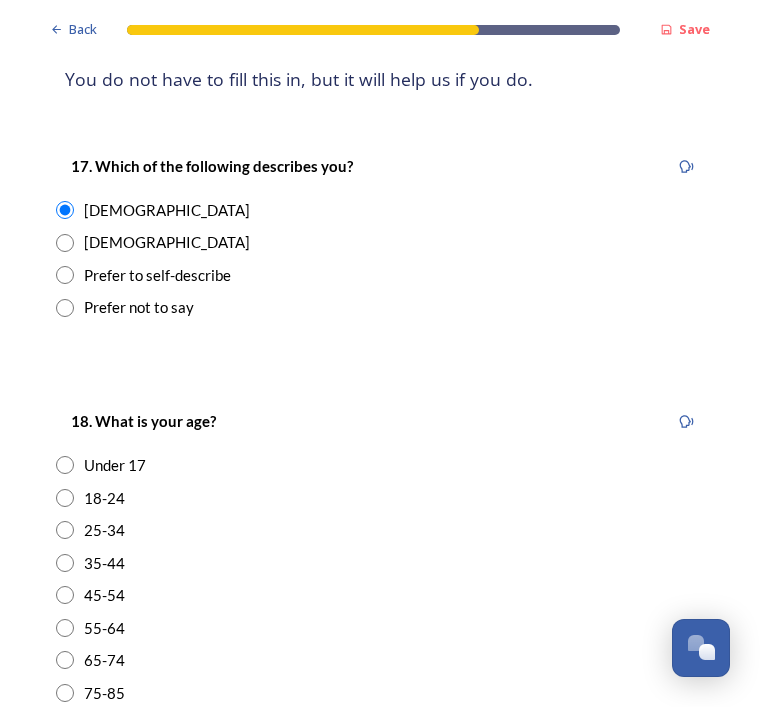 click at bounding box center (65, 660) 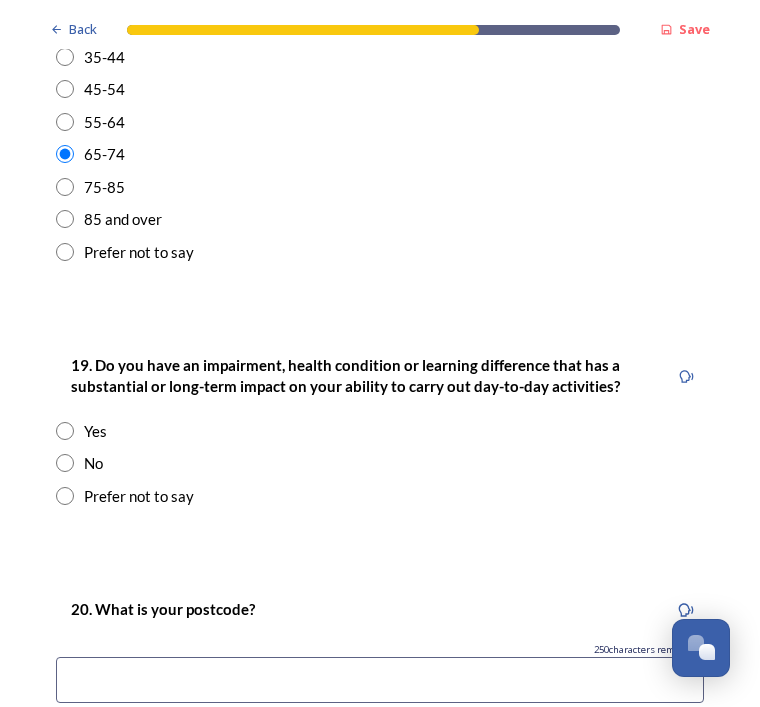 scroll, scrollTop: 804, scrollLeft: 0, axis: vertical 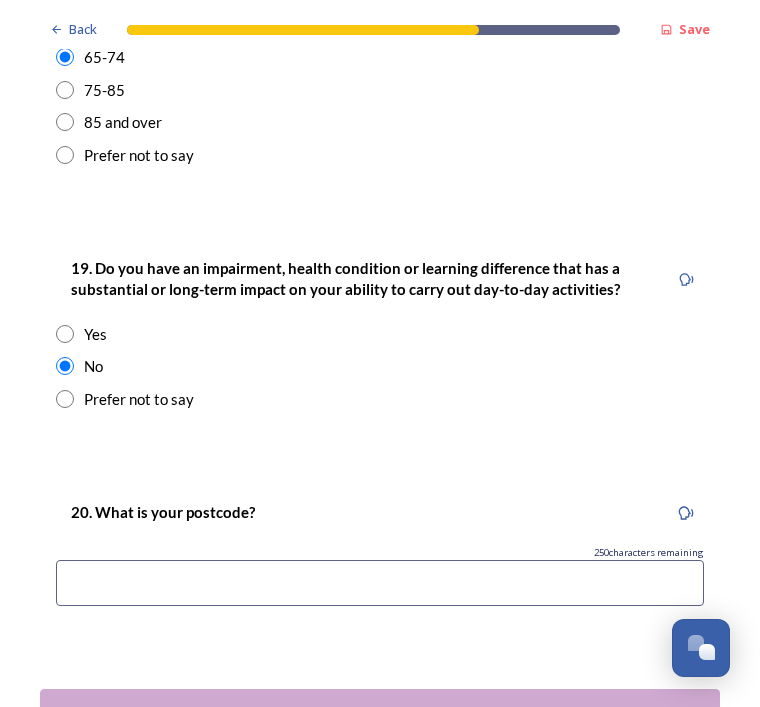 click at bounding box center (380, 583) 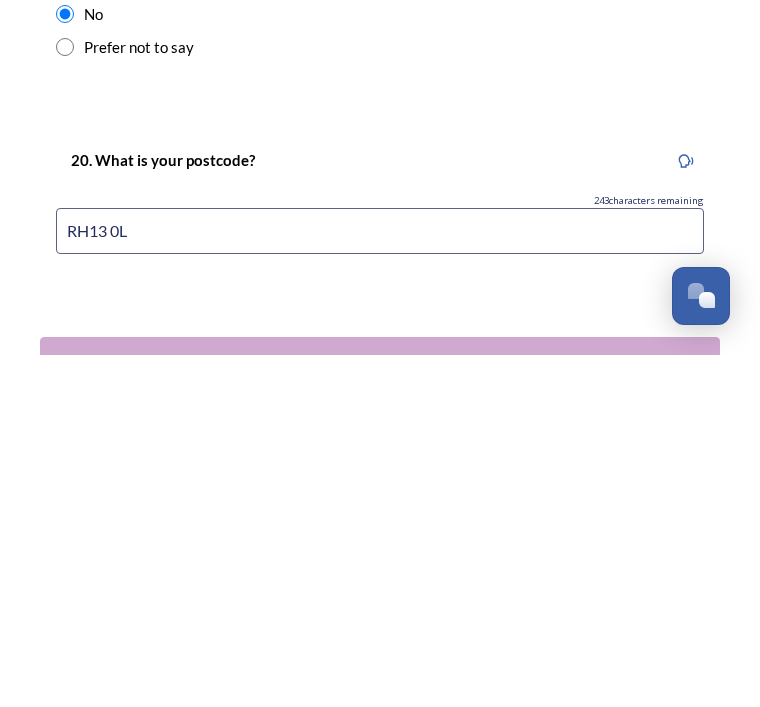type on "RH13 0LA" 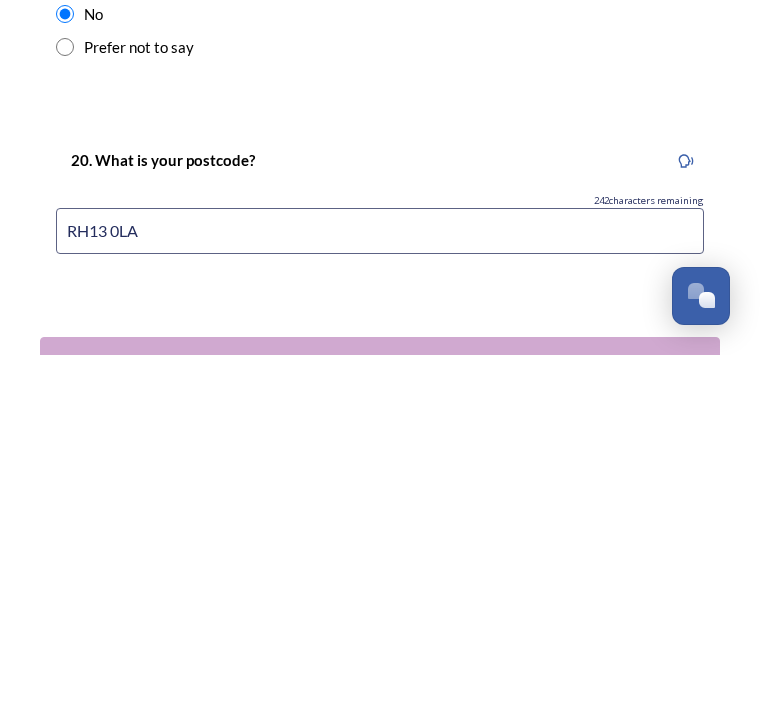 click on "Continue" at bounding box center (366, 713) 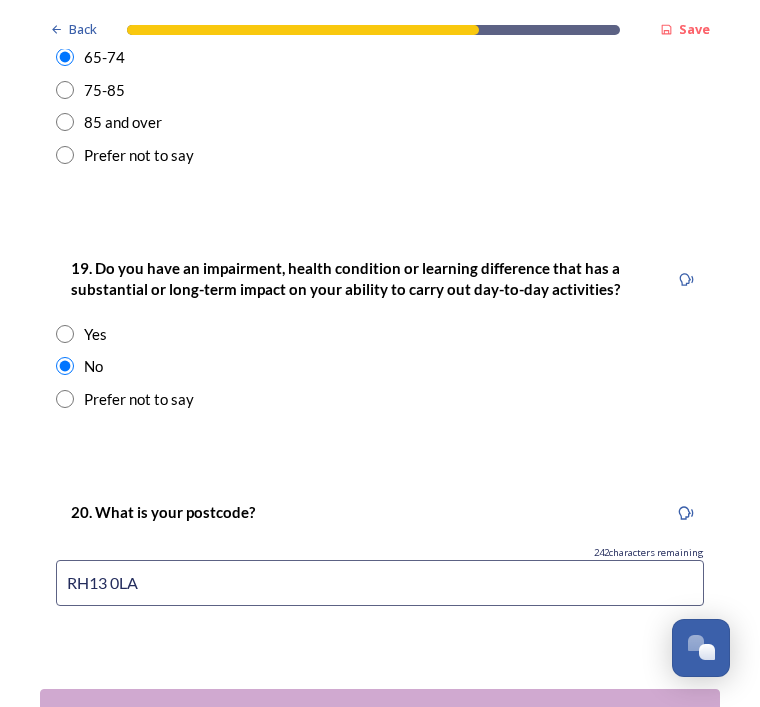 scroll, scrollTop: 0, scrollLeft: 0, axis: both 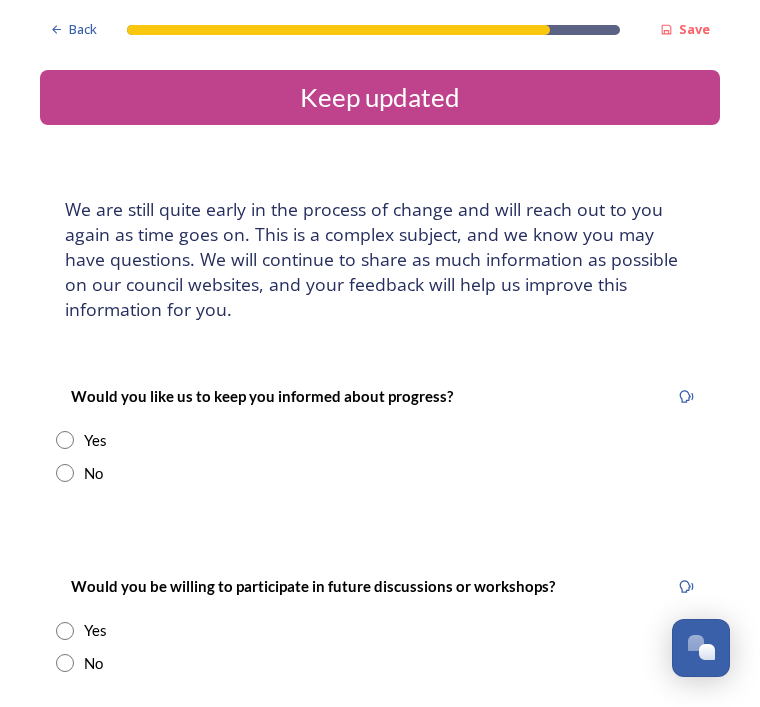 click at bounding box center (65, 440) 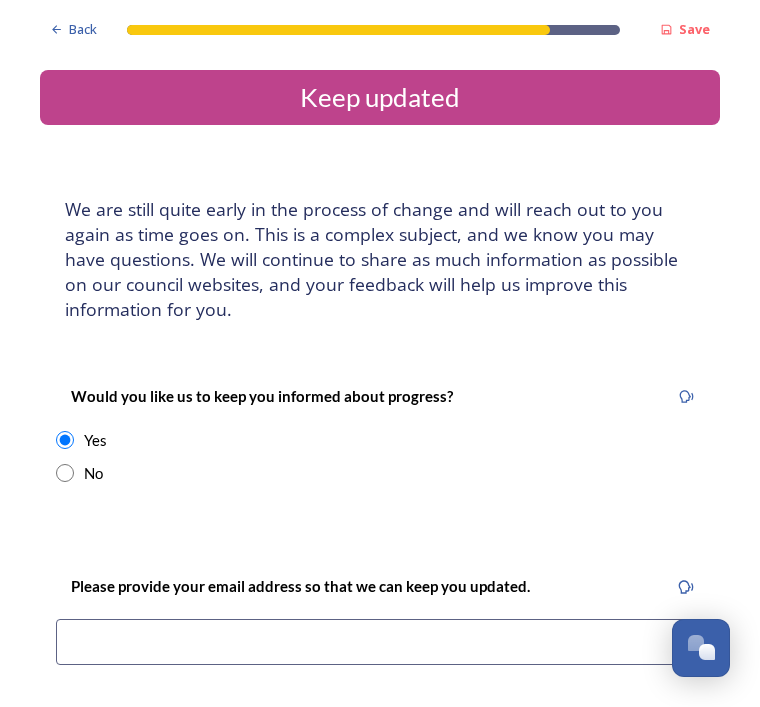 click at bounding box center [380, 642] 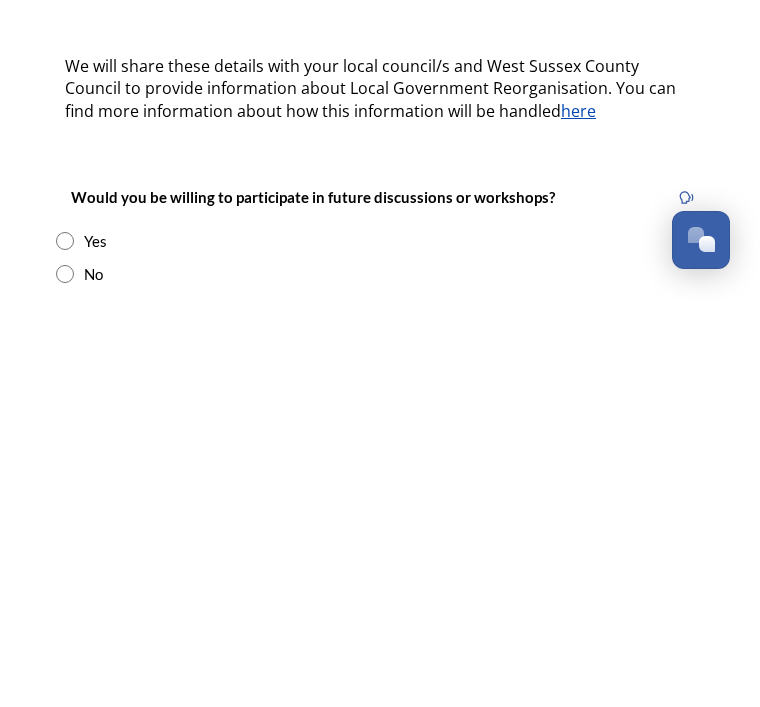 scroll, scrollTop: 314, scrollLeft: 0, axis: vertical 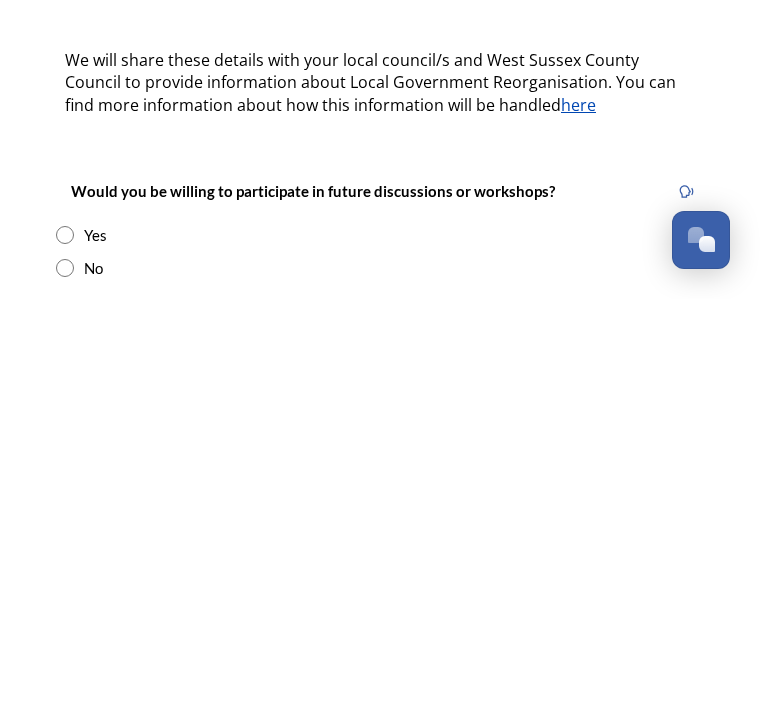type on "Clairevickers@ [DOMAIN_NAME]" 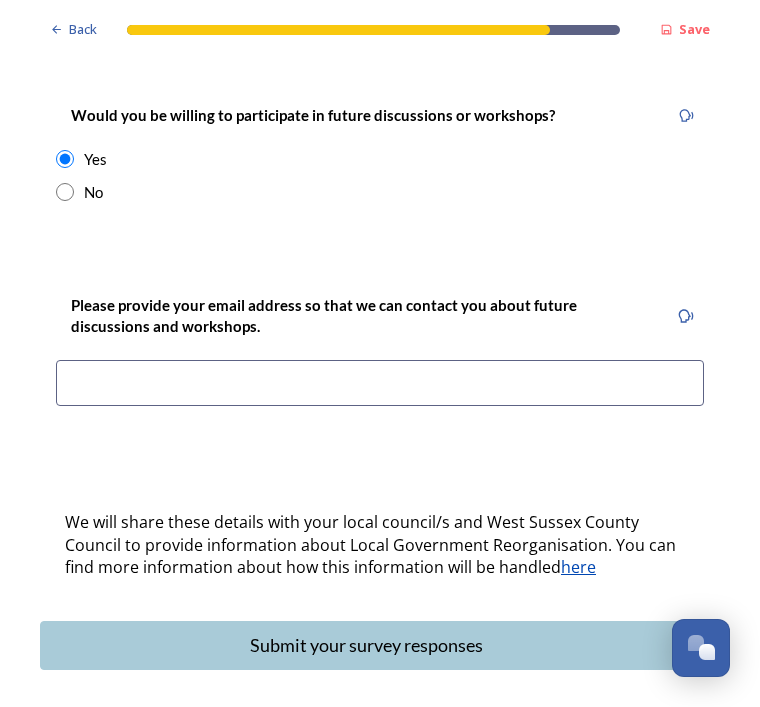 scroll, scrollTop: 797, scrollLeft: 0, axis: vertical 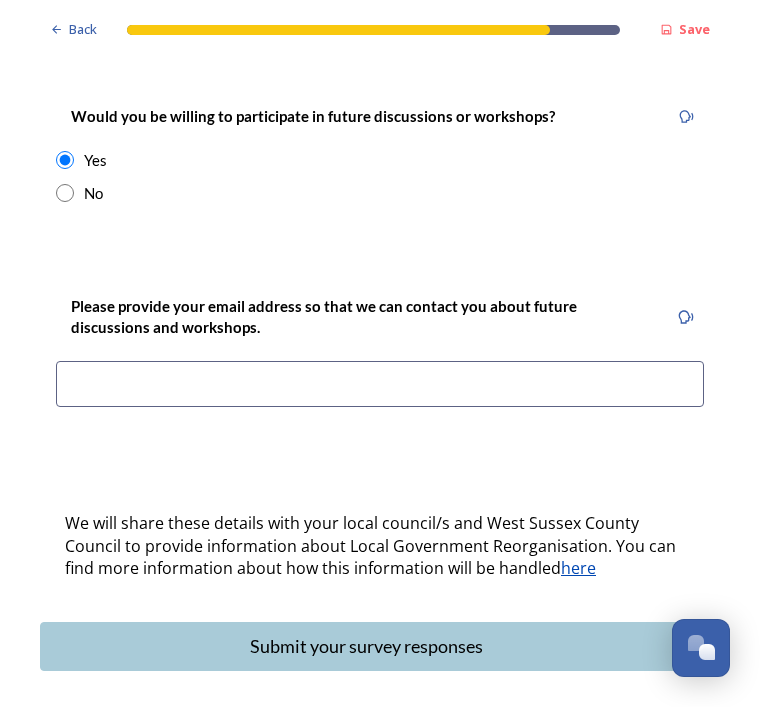 click at bounding box center (380, 384) 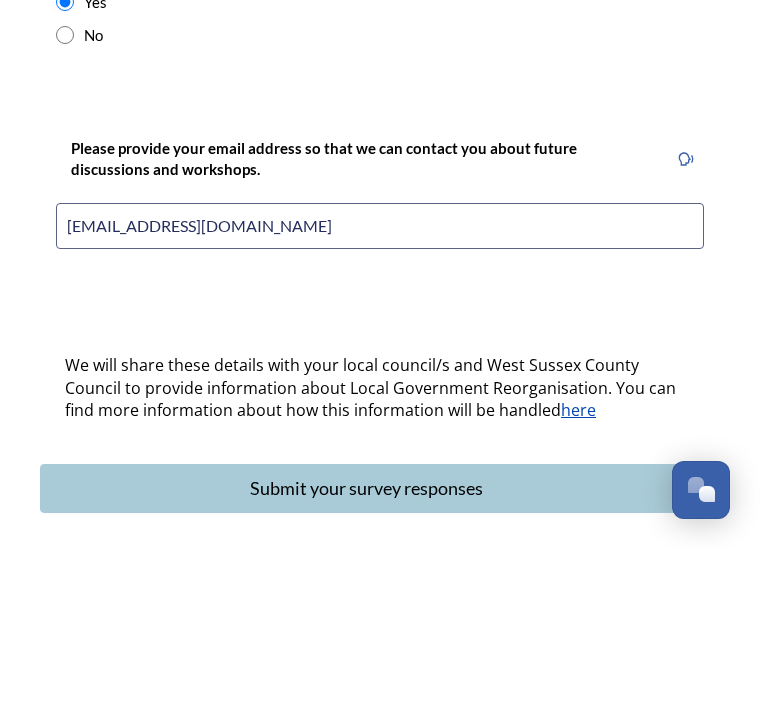 type on "[EMAIL_ADDRESS][DOMAIN_NAME]" 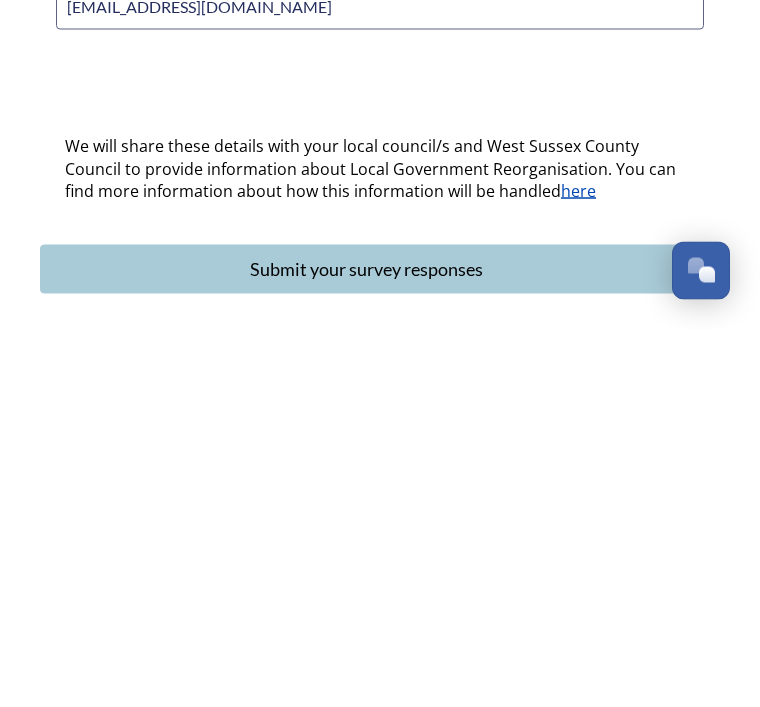 click on "Submit your survey responses" at bounding box center (366, 646) 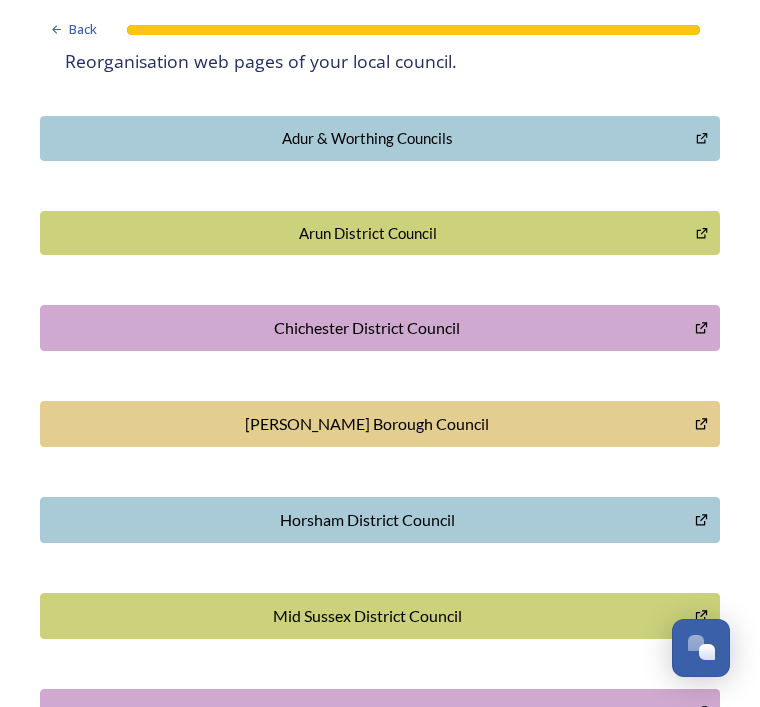 scroll, scrollTop: 437, scrollLeft: 0, axis: vertical 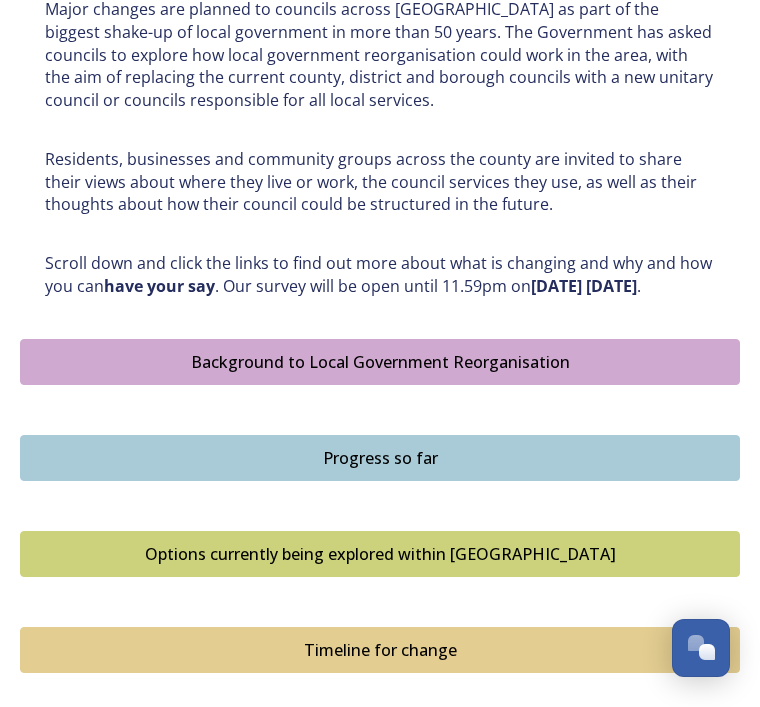 click on "Progress so far" at bounding box center [380, 458] 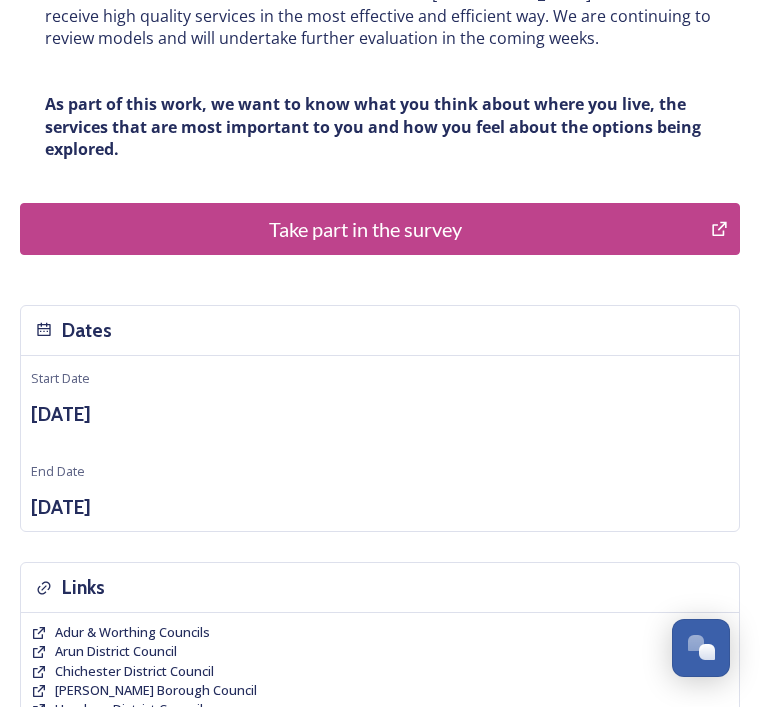 scroll, scrollTop: 1198, scrollLeft: 0, axis: vertical 